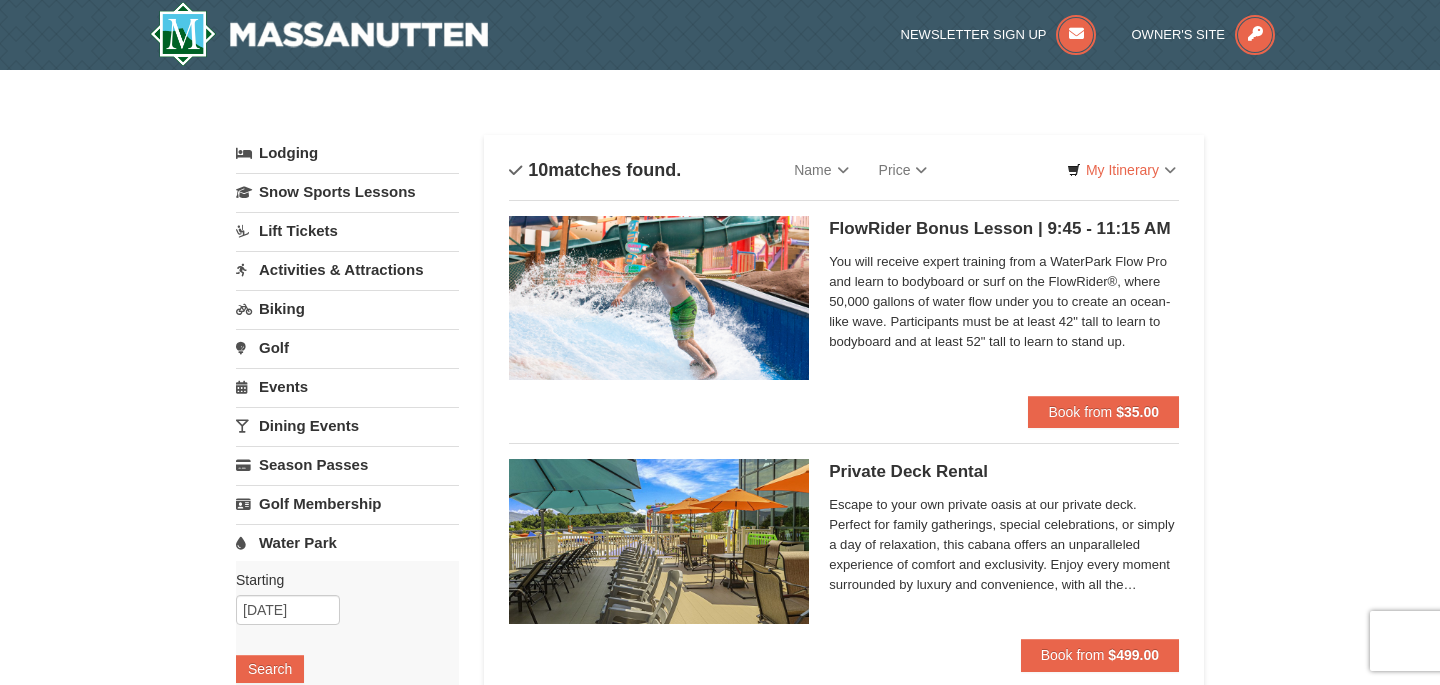 scroll, scrollTop: 1518, scrollLeft: 0, axis: vertical 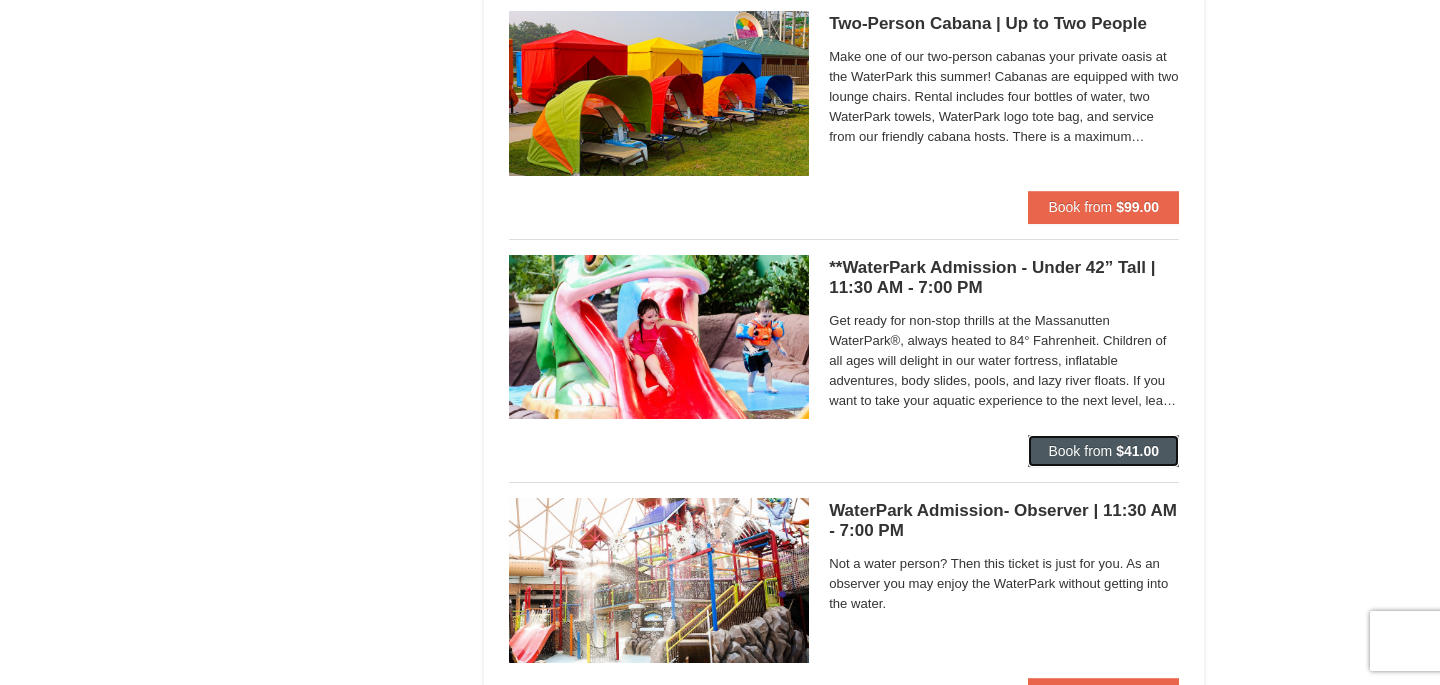 click on "Book from" at bounding box center [1080, 451] 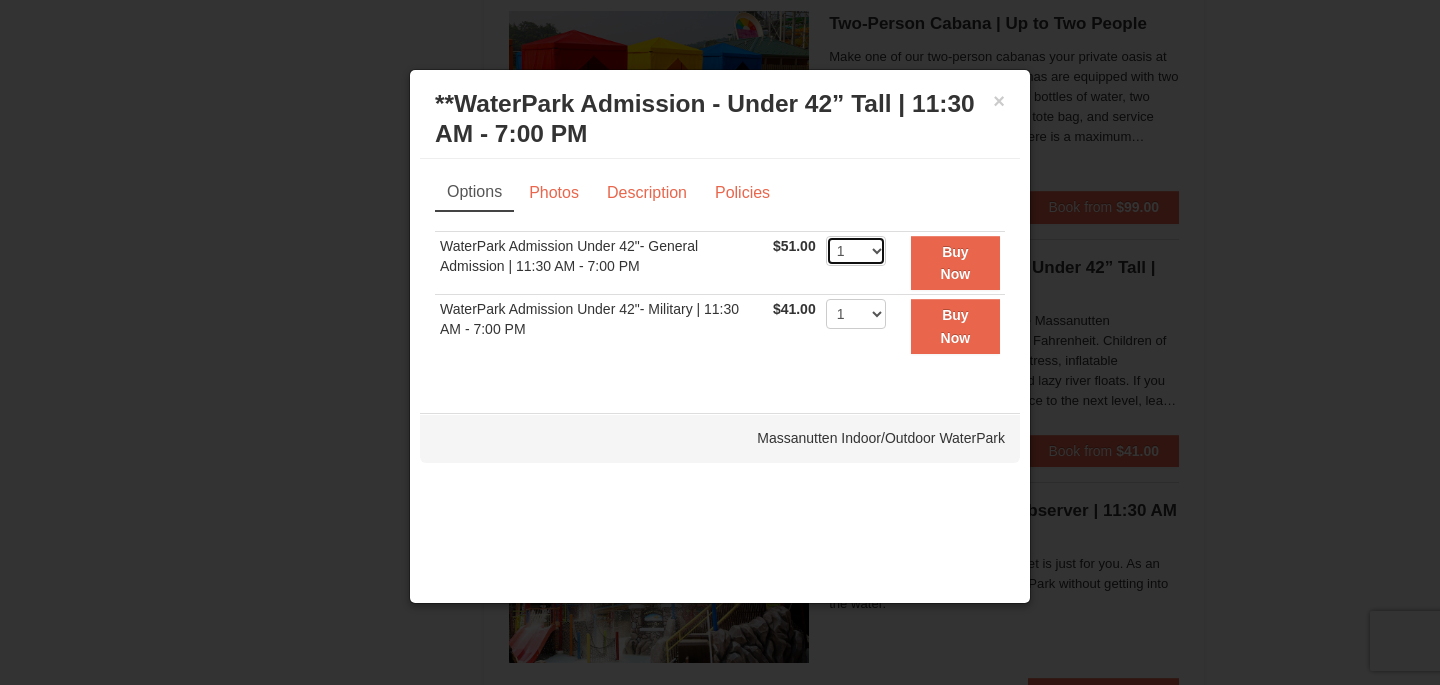 click on "1
2
3
4
5
6
7
8
9
10
11
12
13
14
15
16
17
18
19
20
21 22" at bounding box center (856, 251) 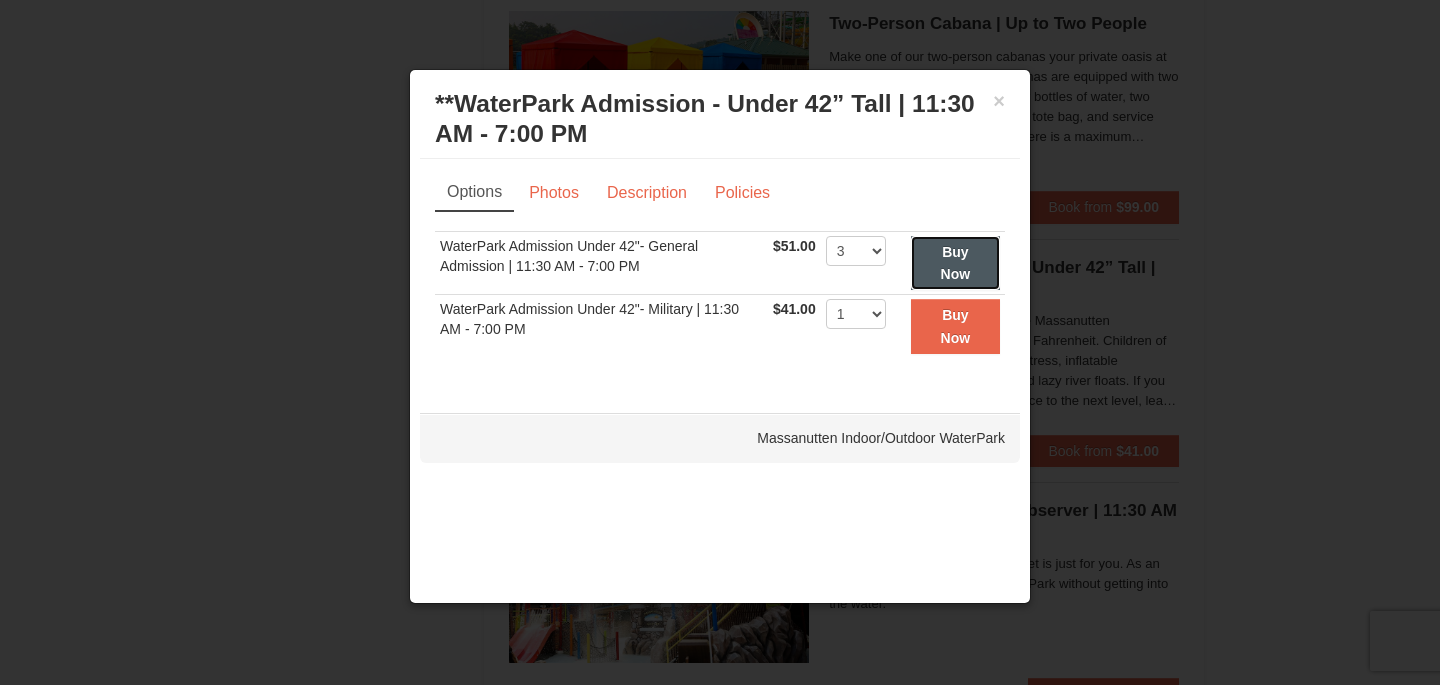 click on "Buy Now" at bounding box center (956, 263) 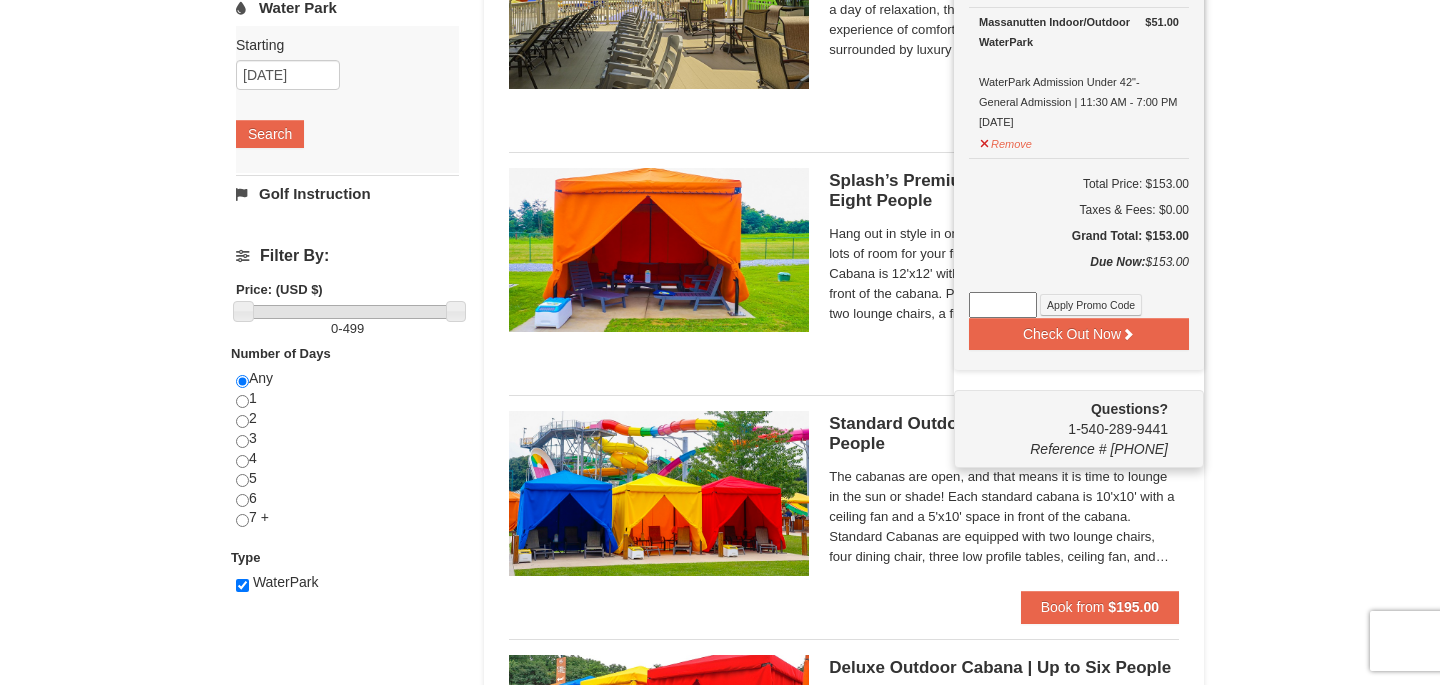 scroll, scrollTop: 541, scrollLeft: 0, axis: vertical 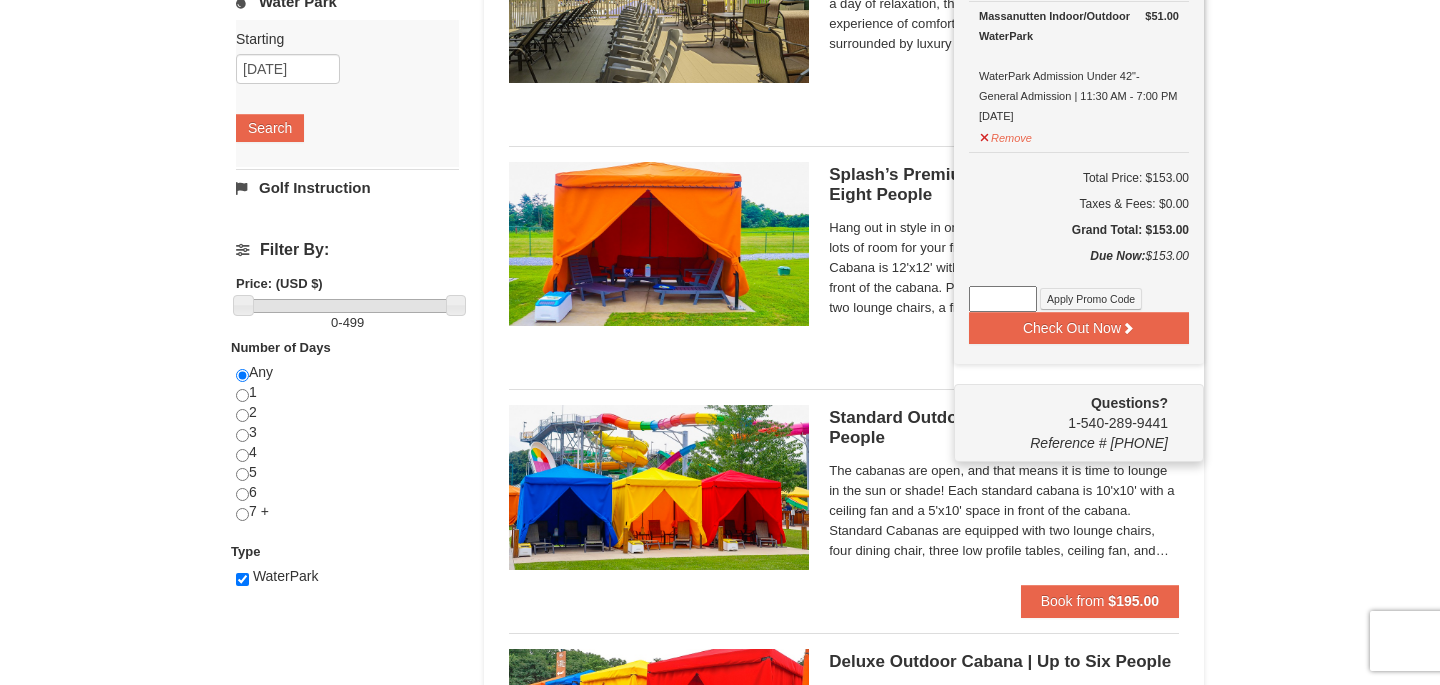 click on "×
Categories
List
Filter
My Itinerary (3)
Check Out Now
Water Park Pass.
$51.00
Massanutten Indoor/Outdoor WaterPark
WaterPark Admission Under 42"- General Admission | 11:30 AM - 7:00 PM
8/31/2025" at bounding box center [720, 838] 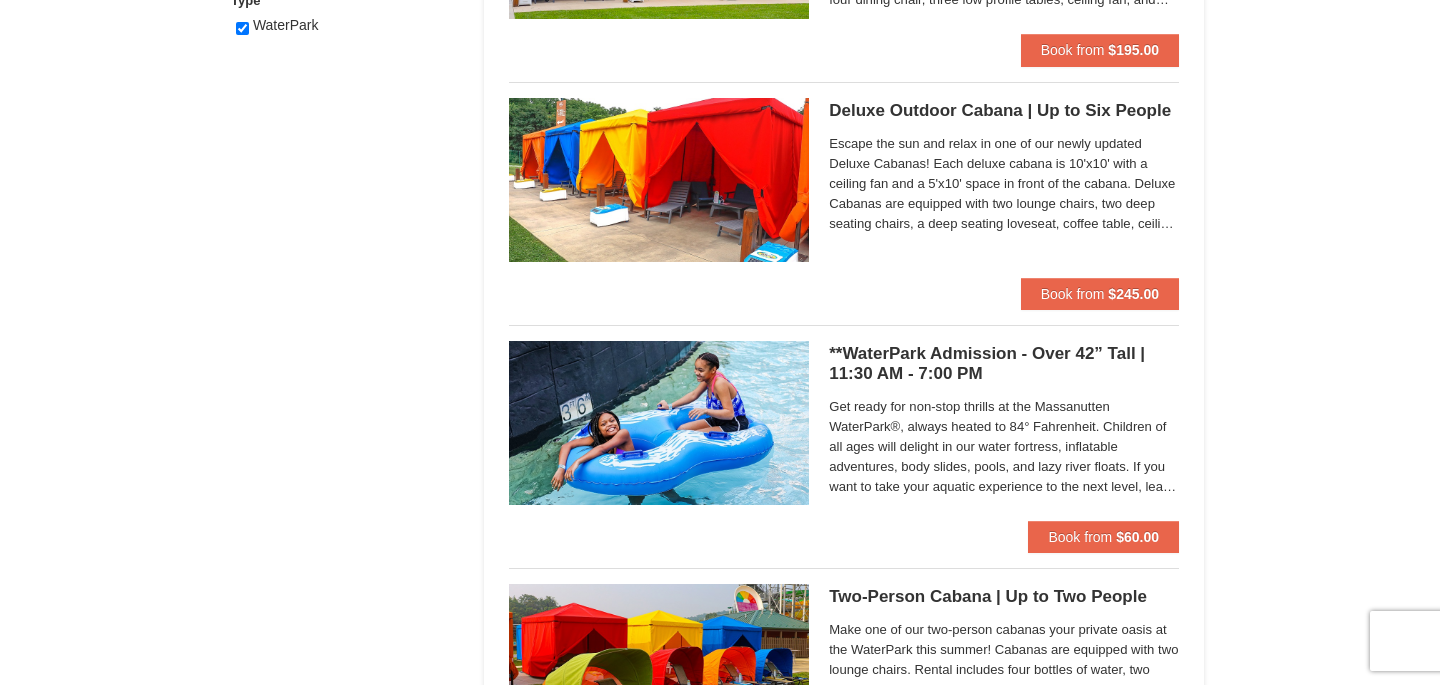 scroll, scrollTop: 1093, scrollLeft: 0, axis: vertical 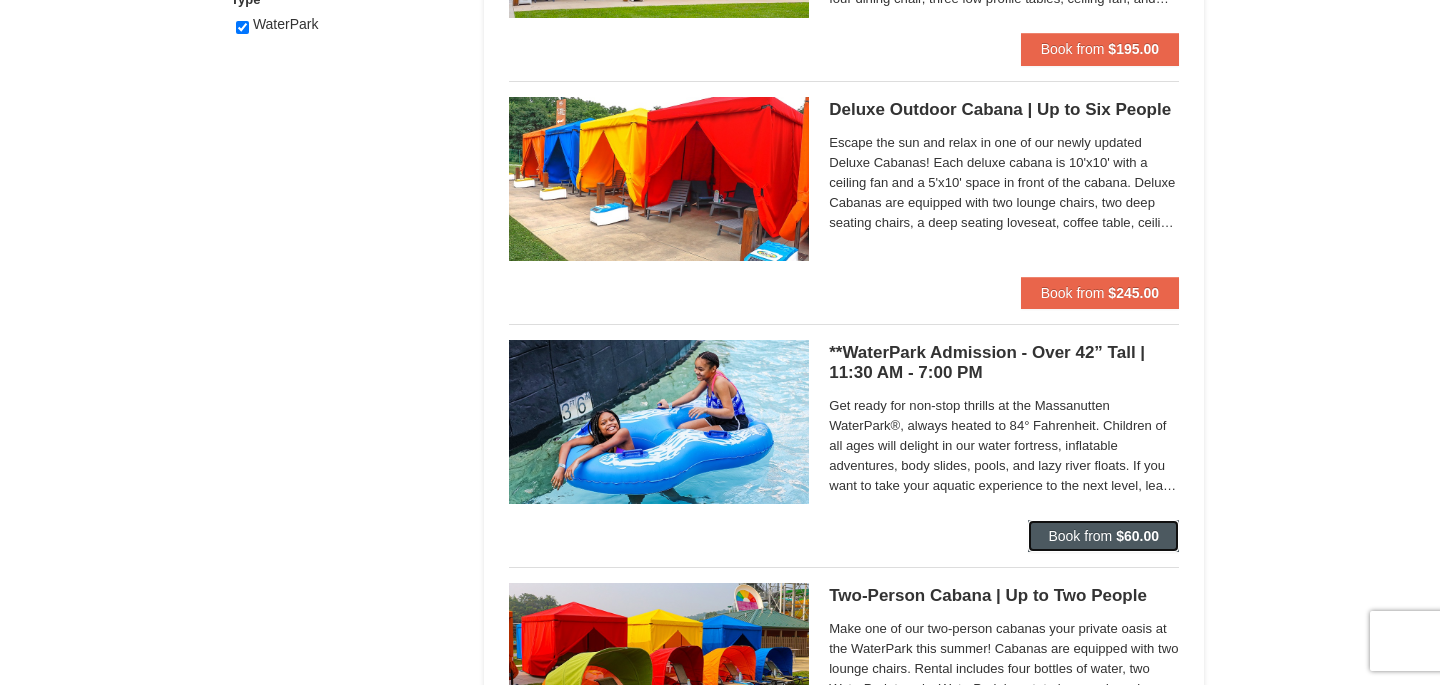 click on "Book from" at bounding box center [1080, 536] 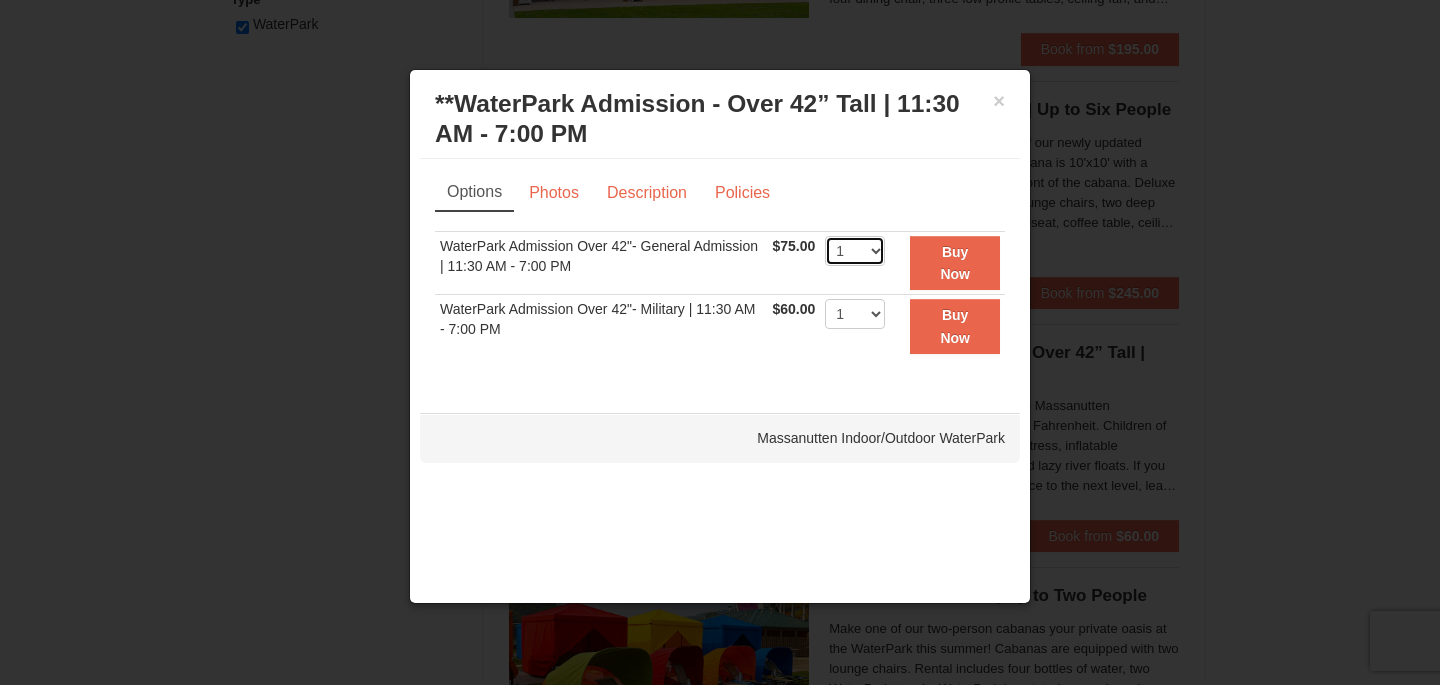 click on "1
2
3
4
5
6
7
8
9
10
11
12
13
14
15
16
17
18
19
20
21 22" at bounding box center [855, 251] 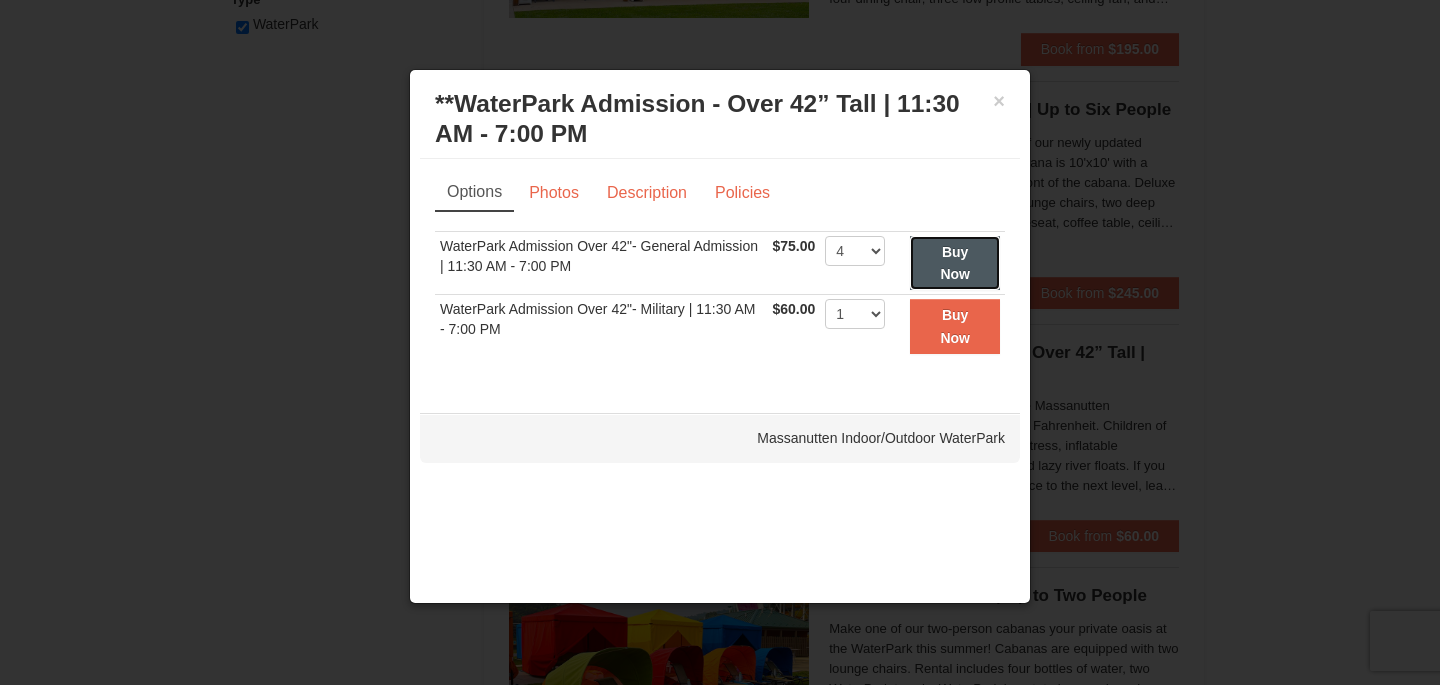 click on "Buy Now" at bounding box center [955, 263] 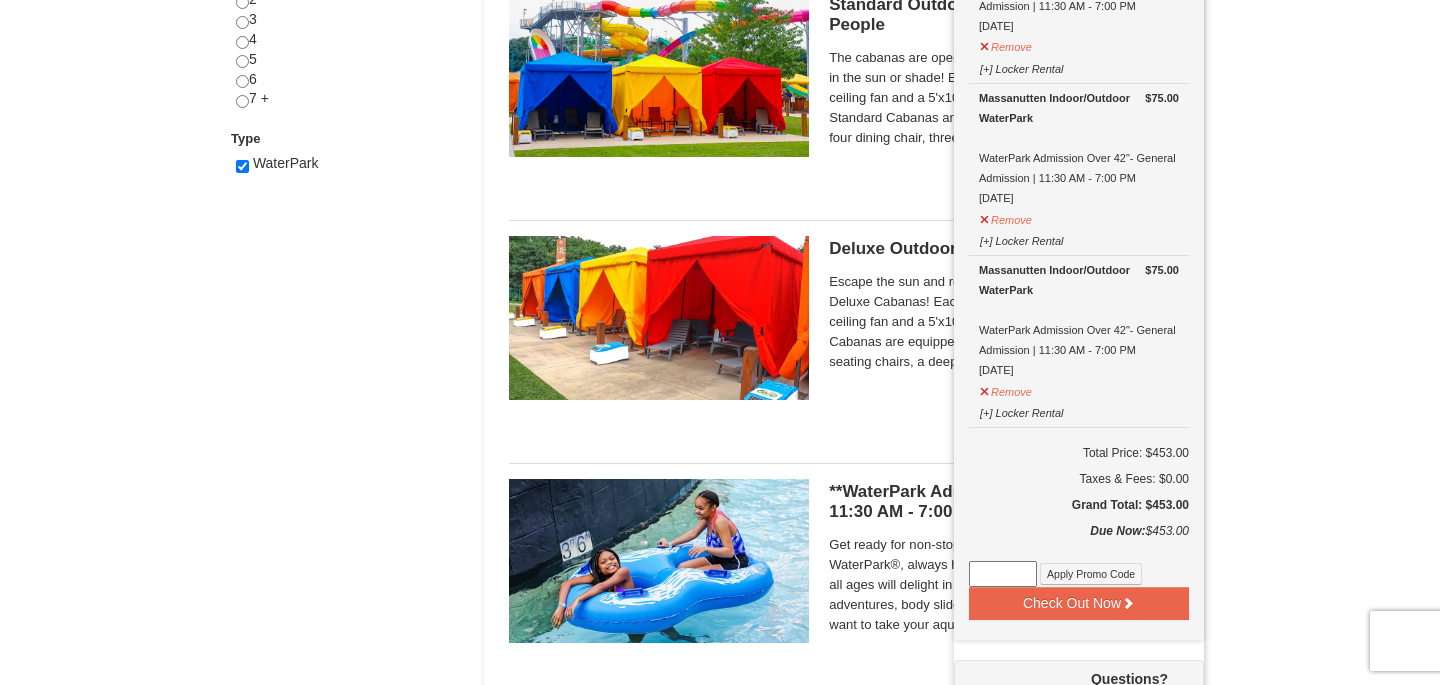 scroll, scrollTop: 958, scrollLeft: 0, axis: vertical 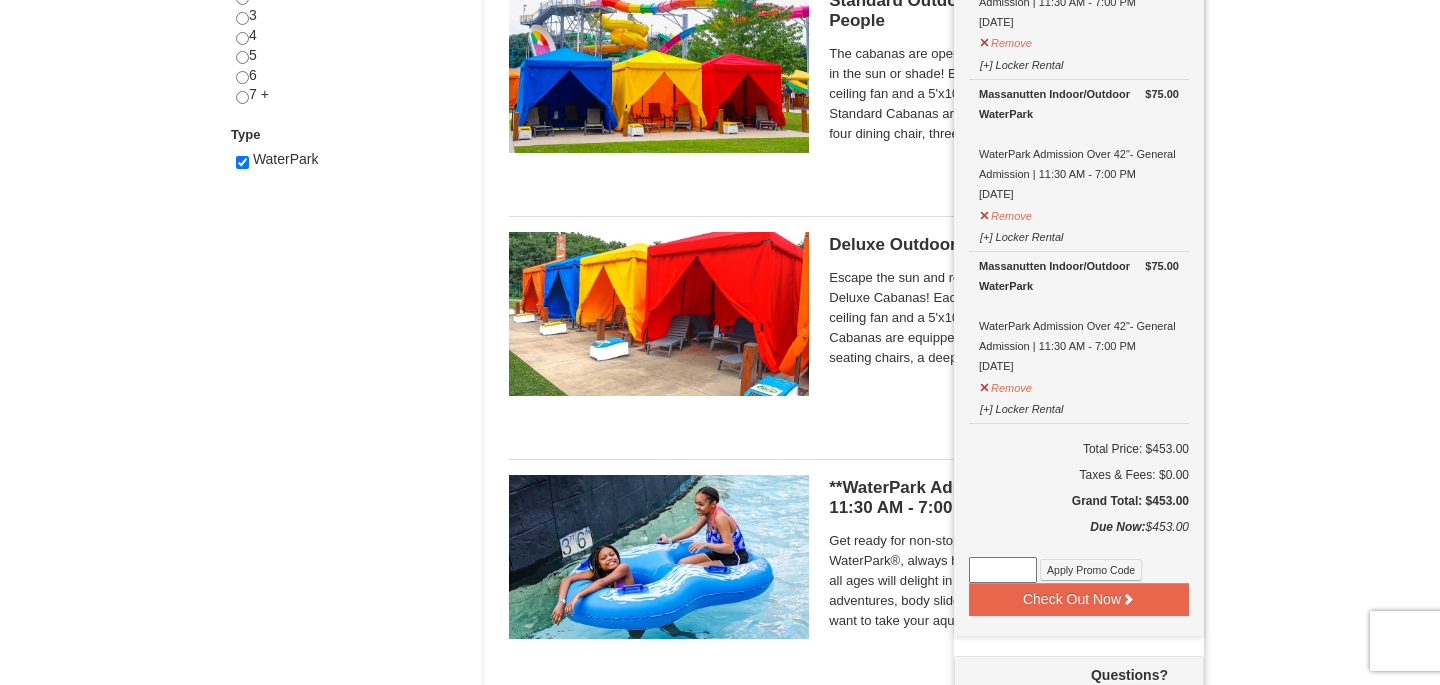 click on "Lodging
Arrival Please format dates MM/DD/YYYY
08/31/2025
Departure Please format dates MM/DD/YYYY
09/02/2025
Adults
2
Children
0
Search
Snow Sports Lessons
Starting" at bounding box center [720, 431] 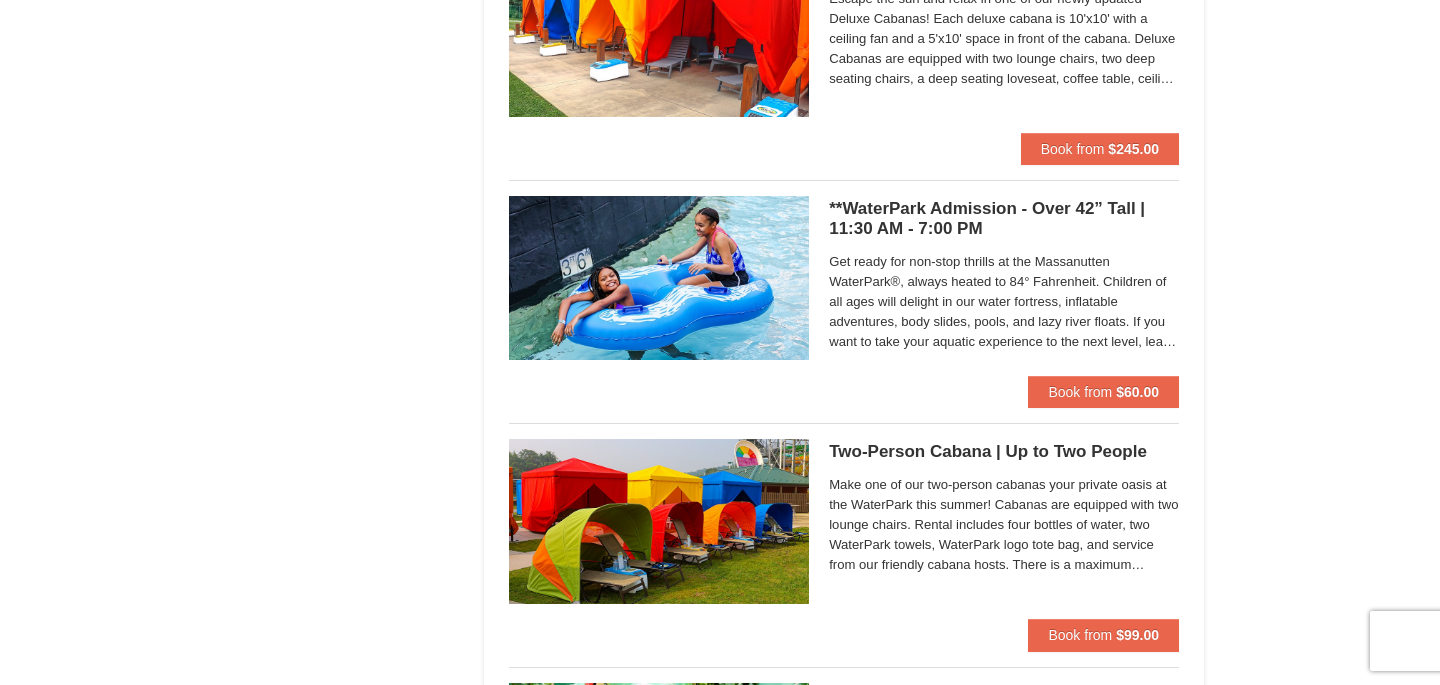 scroll, scrollTop: 1247, scrollLeft: 0, axis: vertical 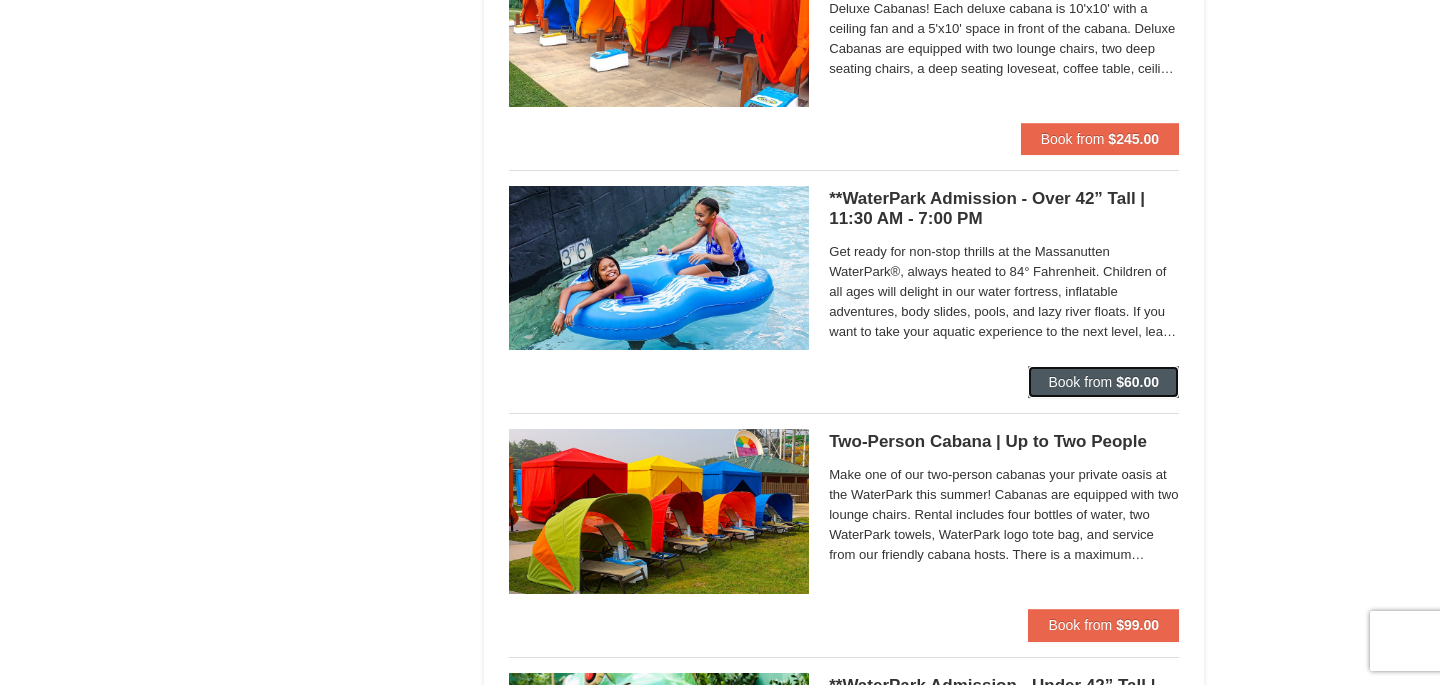 click on "Book from" at bounding box center (1080, 382) 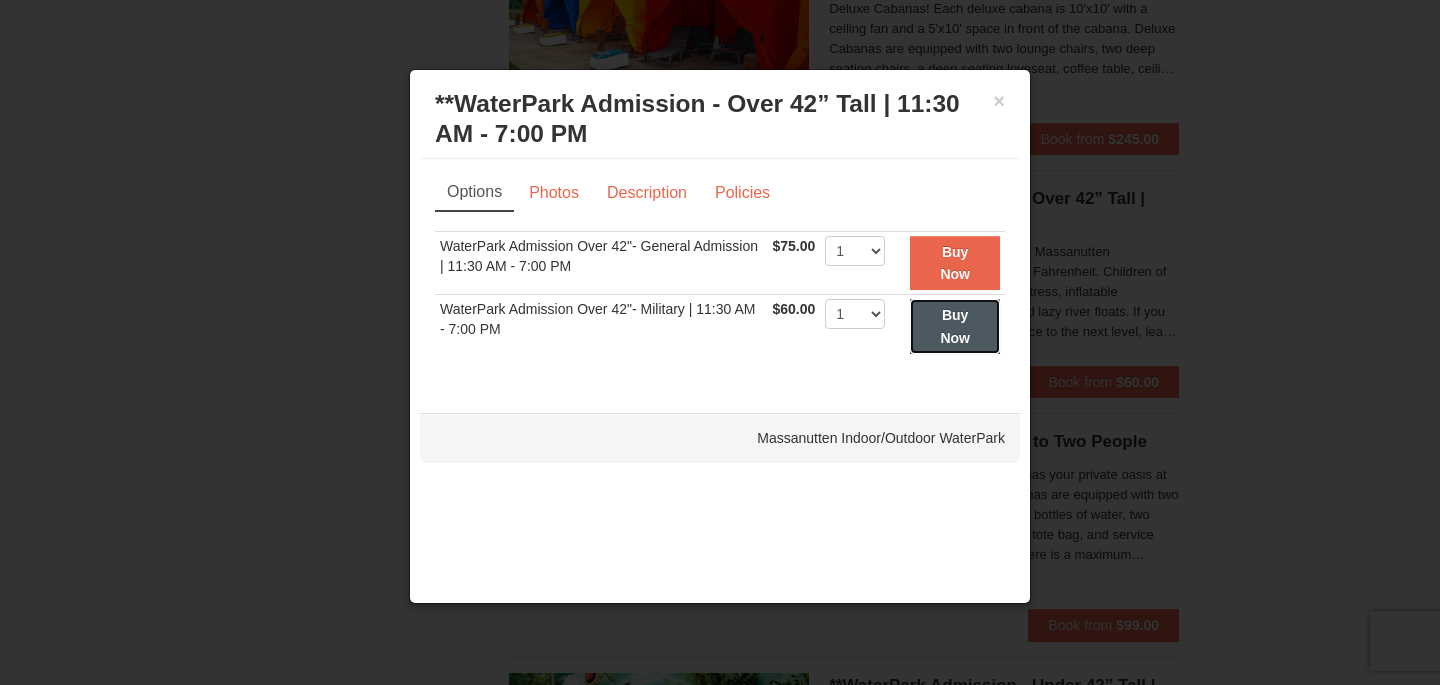 click on "Buy Now" at bounding box center (955, 326) 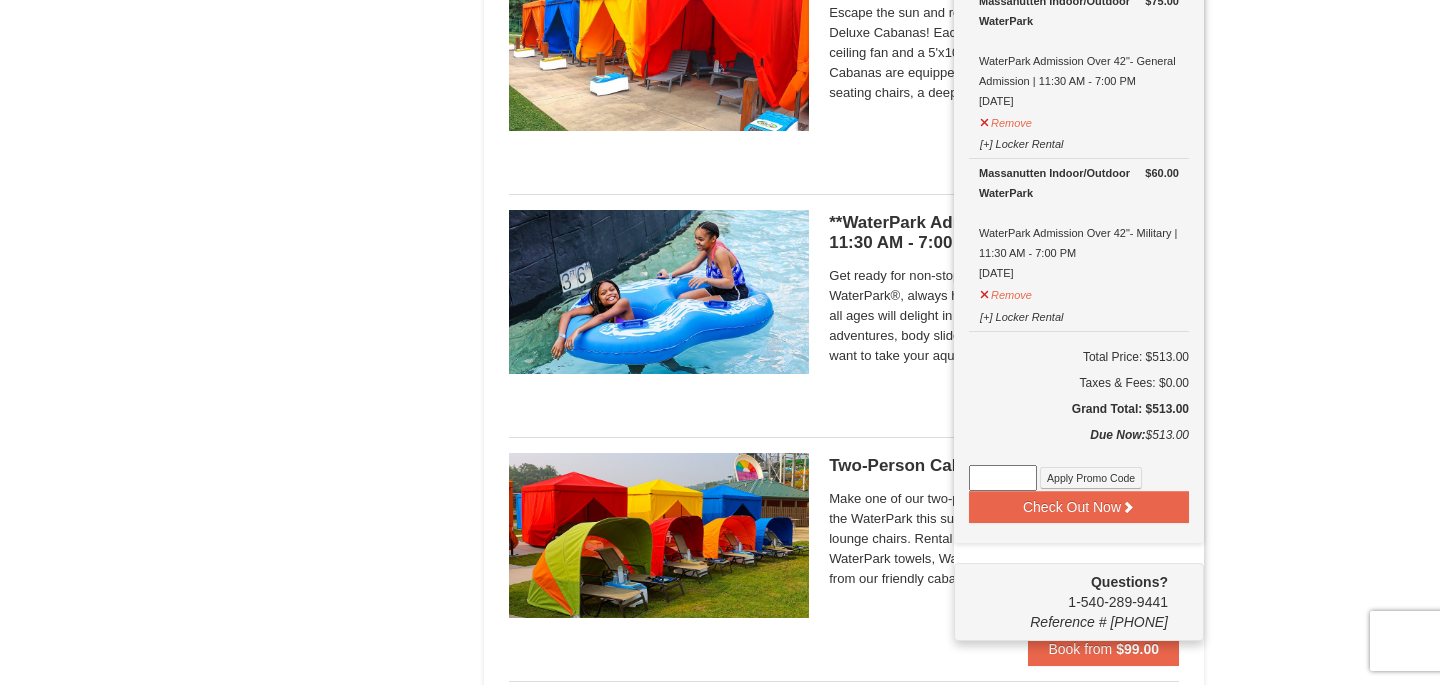 scroll, scrollTop: 1273, scrollLeft: 0, axis: vertical 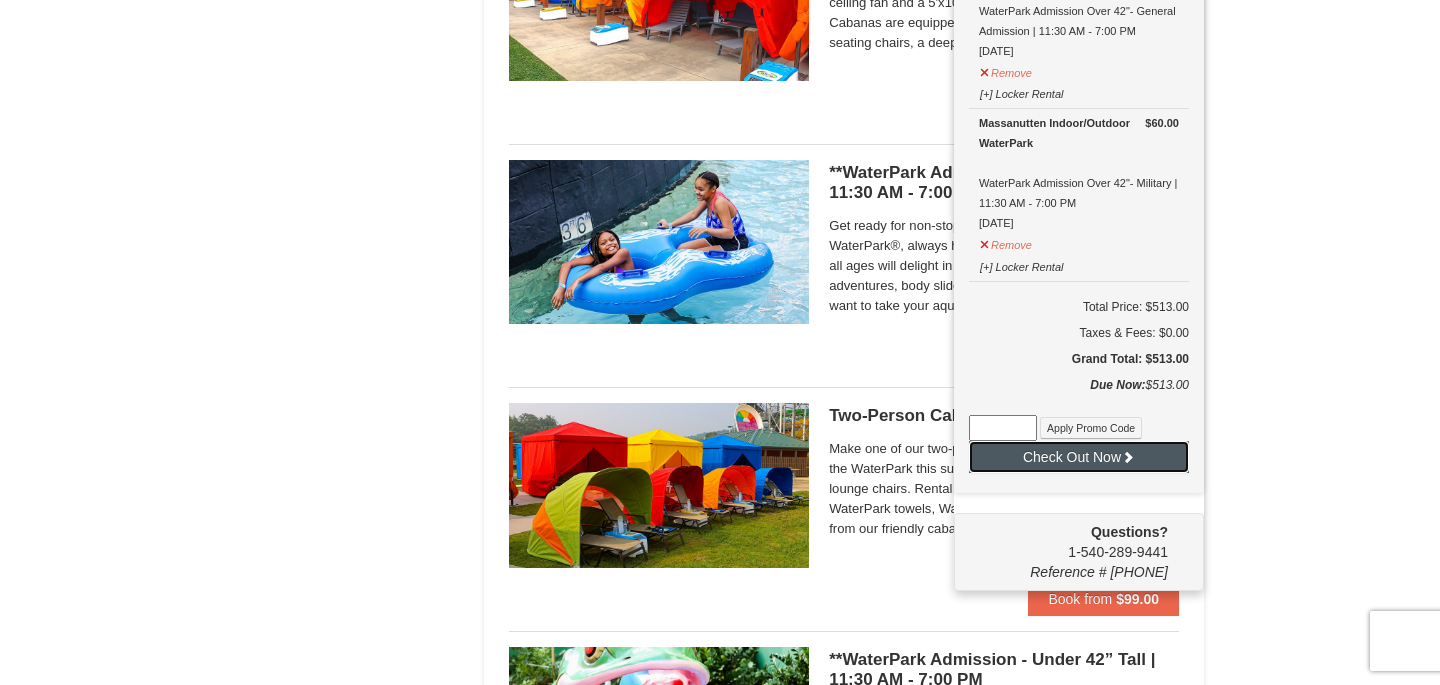 click on "Check Out Now" at bounding box center (1079, 457) 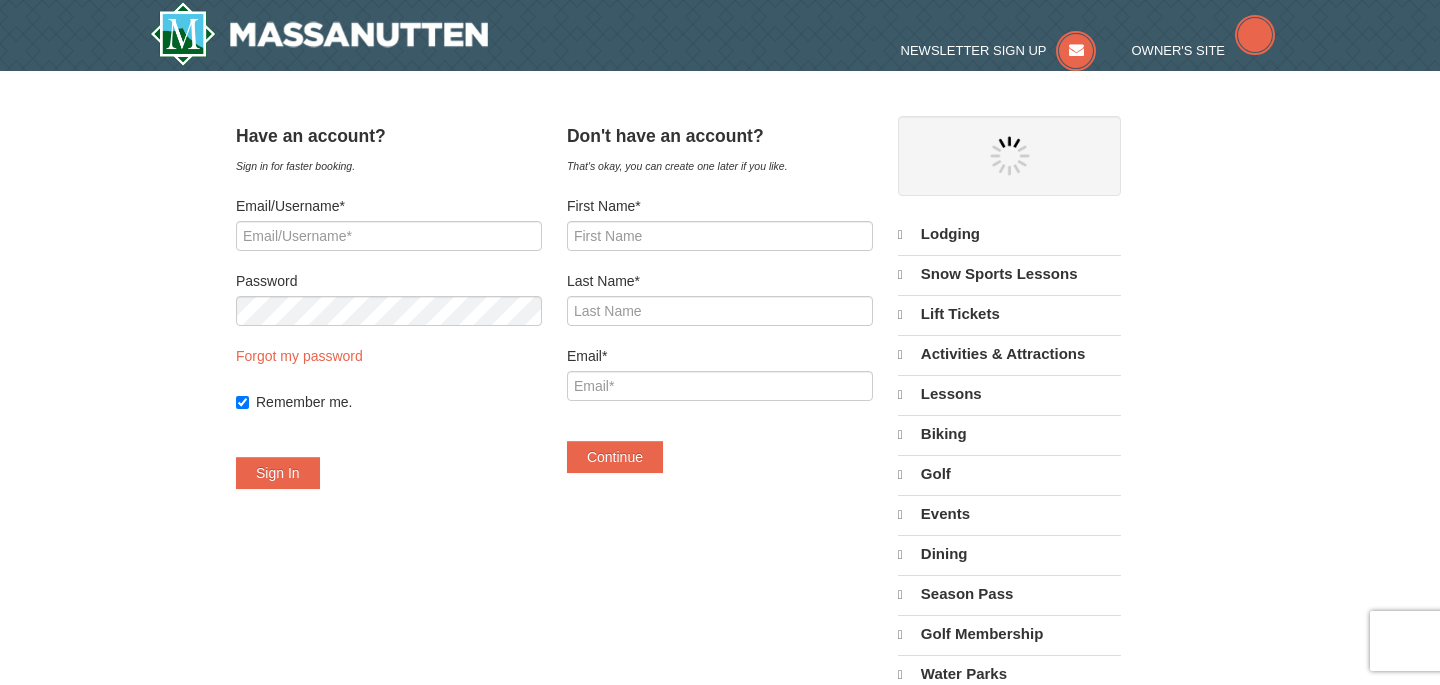 scroll, scrollTop: 0, scrollLeft: 0, axis: both 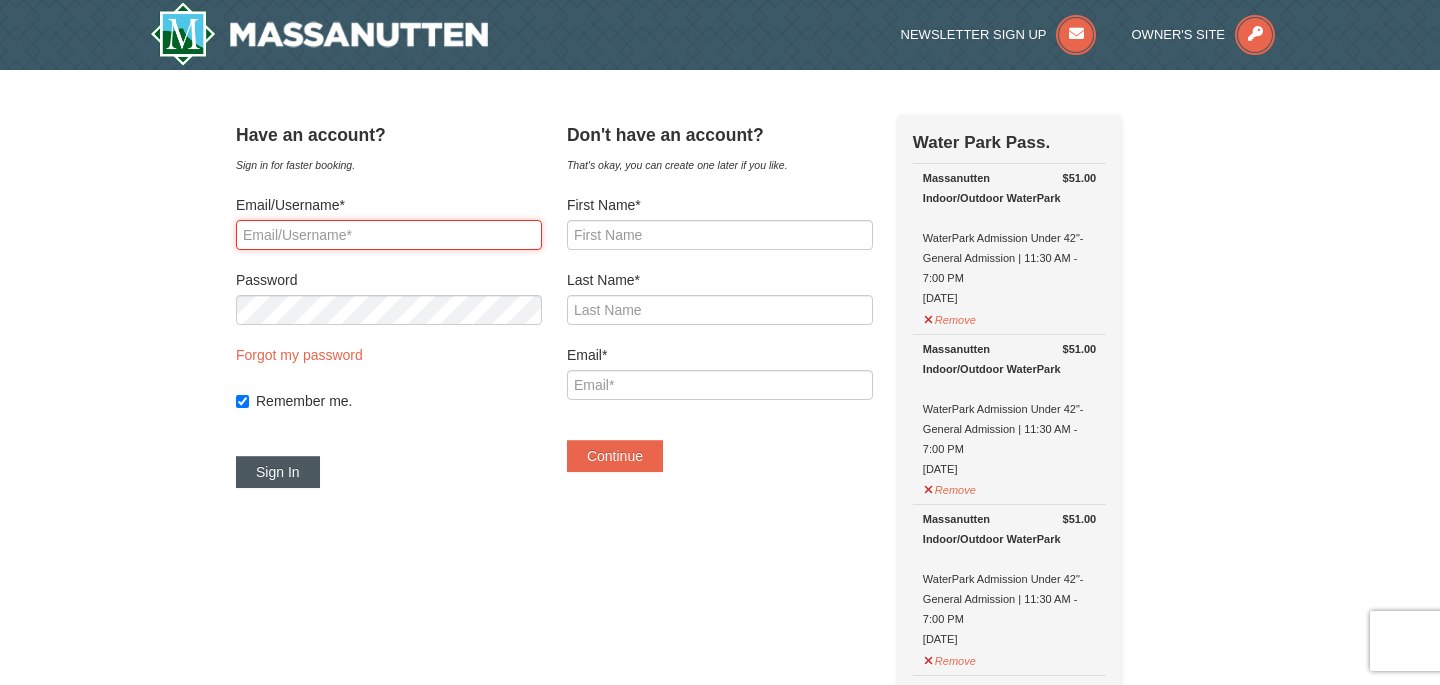 type on "[EMAIL]" 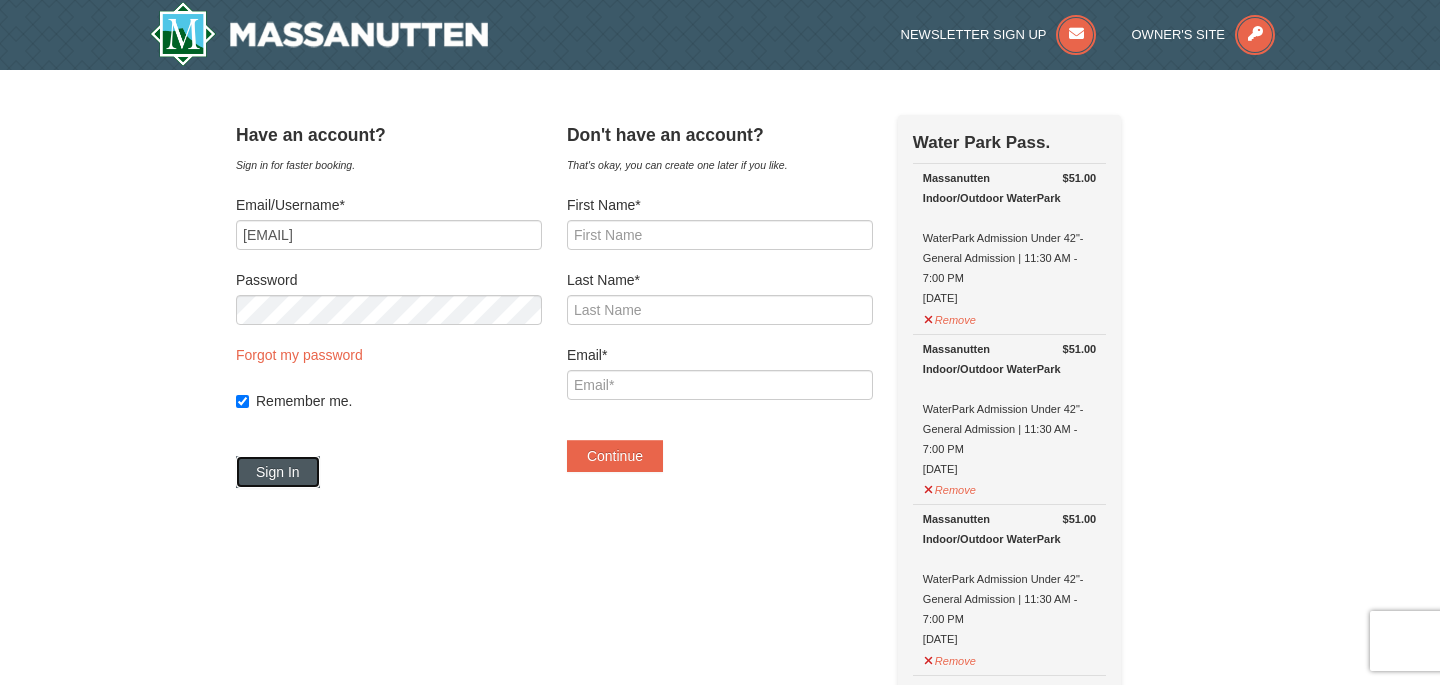 click on "Sign In" at bounding box center [278, 472] 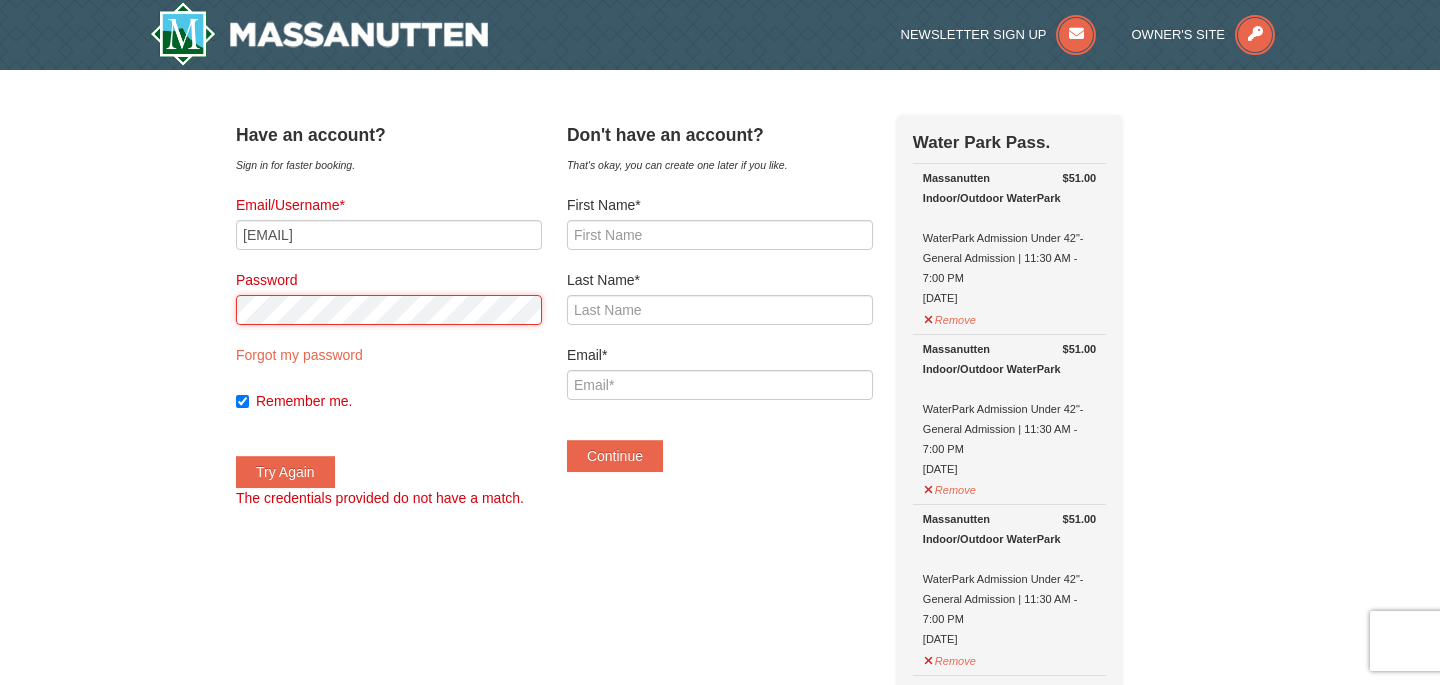 click on "×
Have an account?
Sign in for faster booking.
Email/Username*
[EMAIL]
Password
Forgot my password
Remember me." at bounding box center (720, 1237) 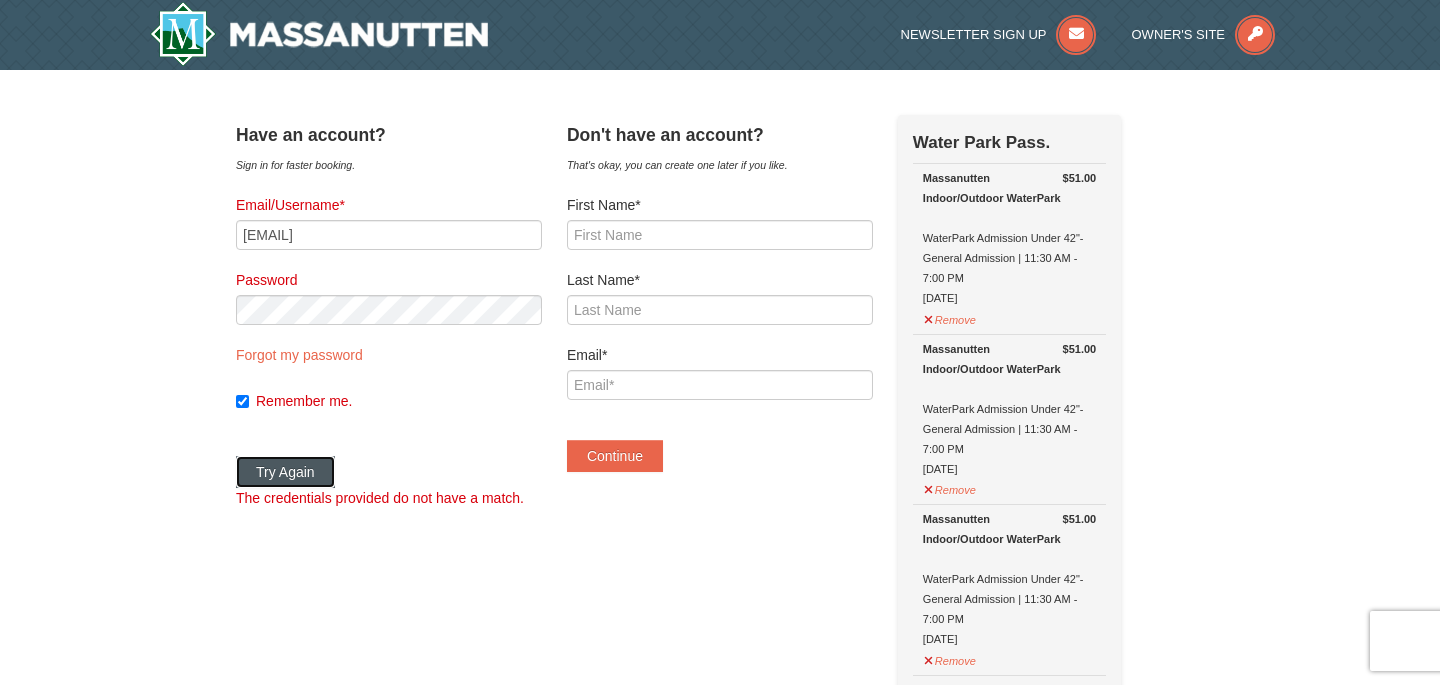 click on "Try Again" at bounding box center (285, 472) 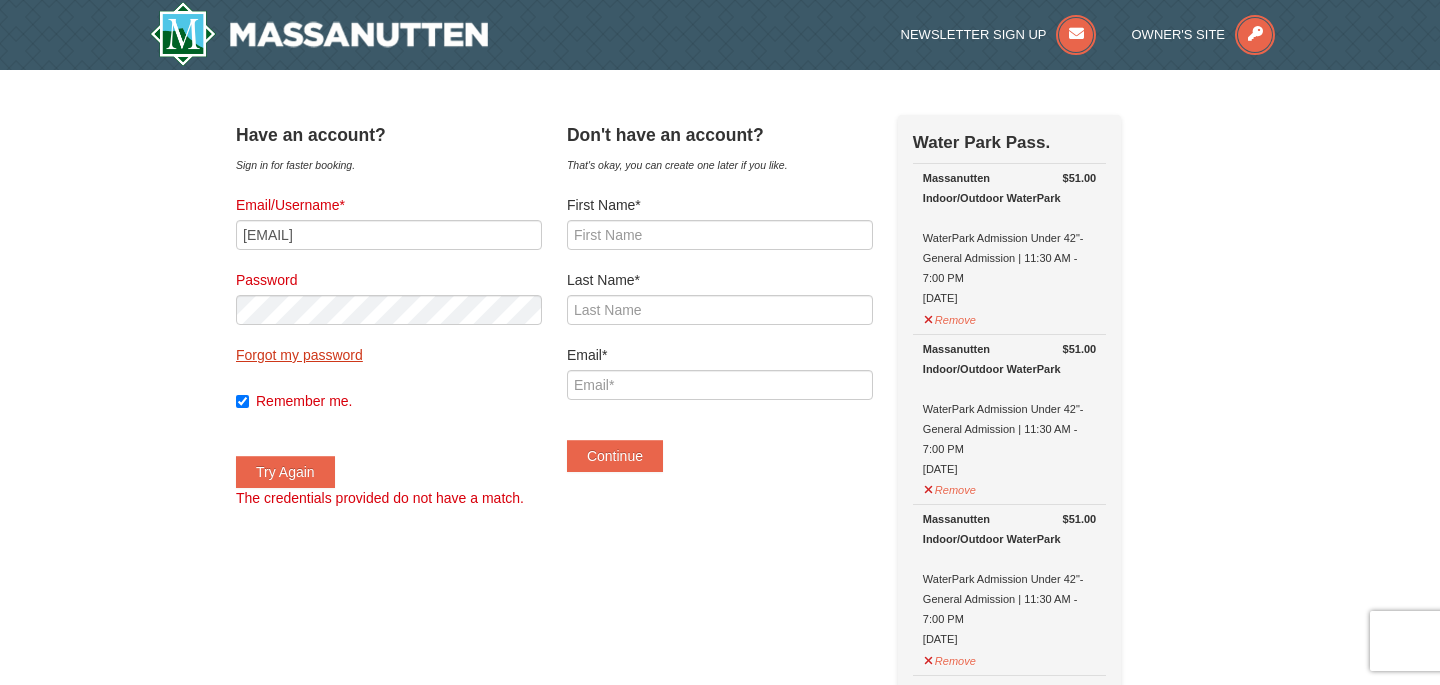 click on "Forgot my password" at bounding box center (299, 355) 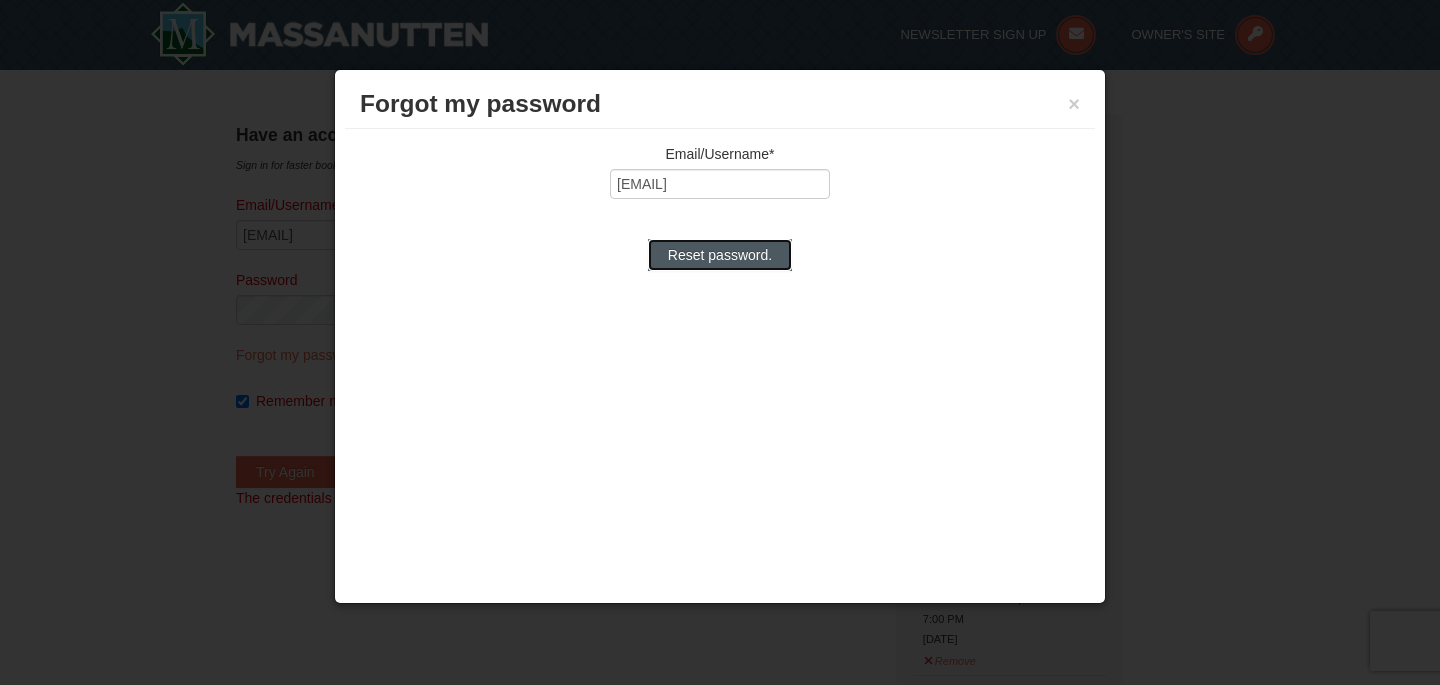 click on "Reset password." at bounding box center (720, 255) 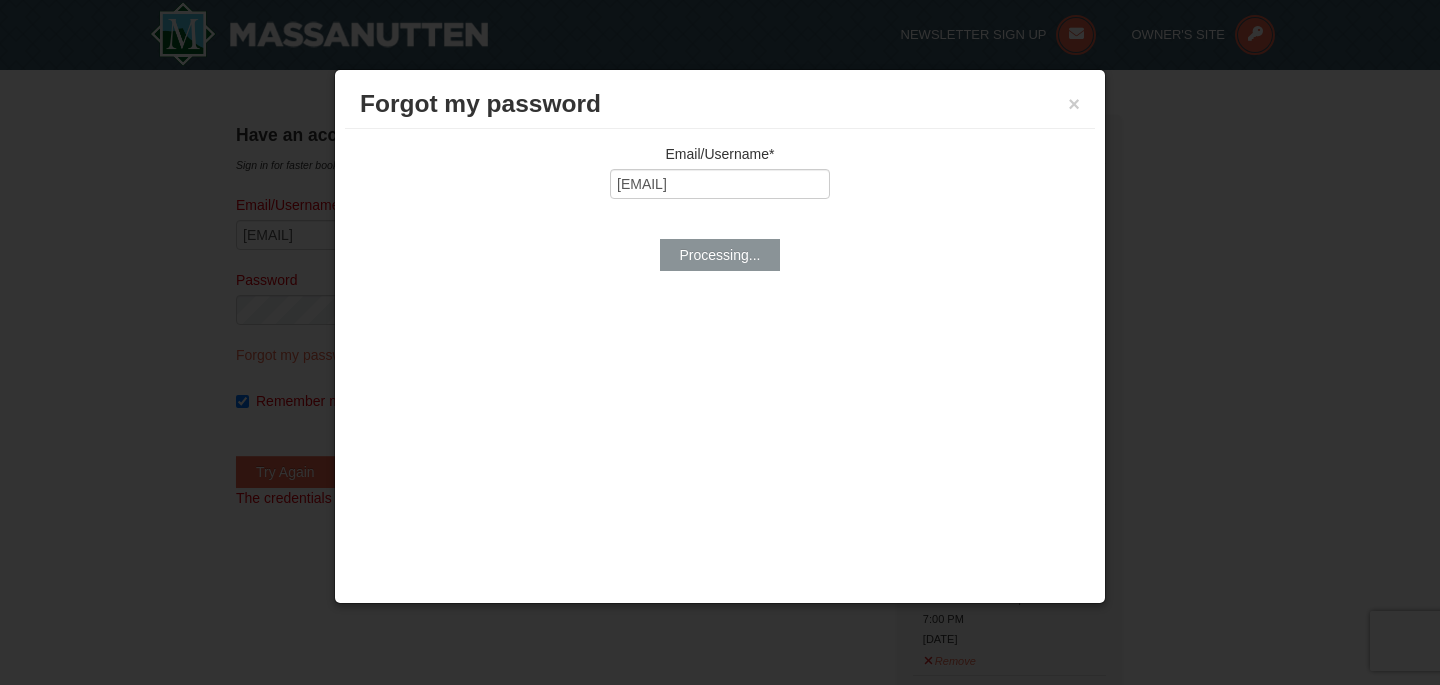 type on "debbierondeau4@gmail.com" 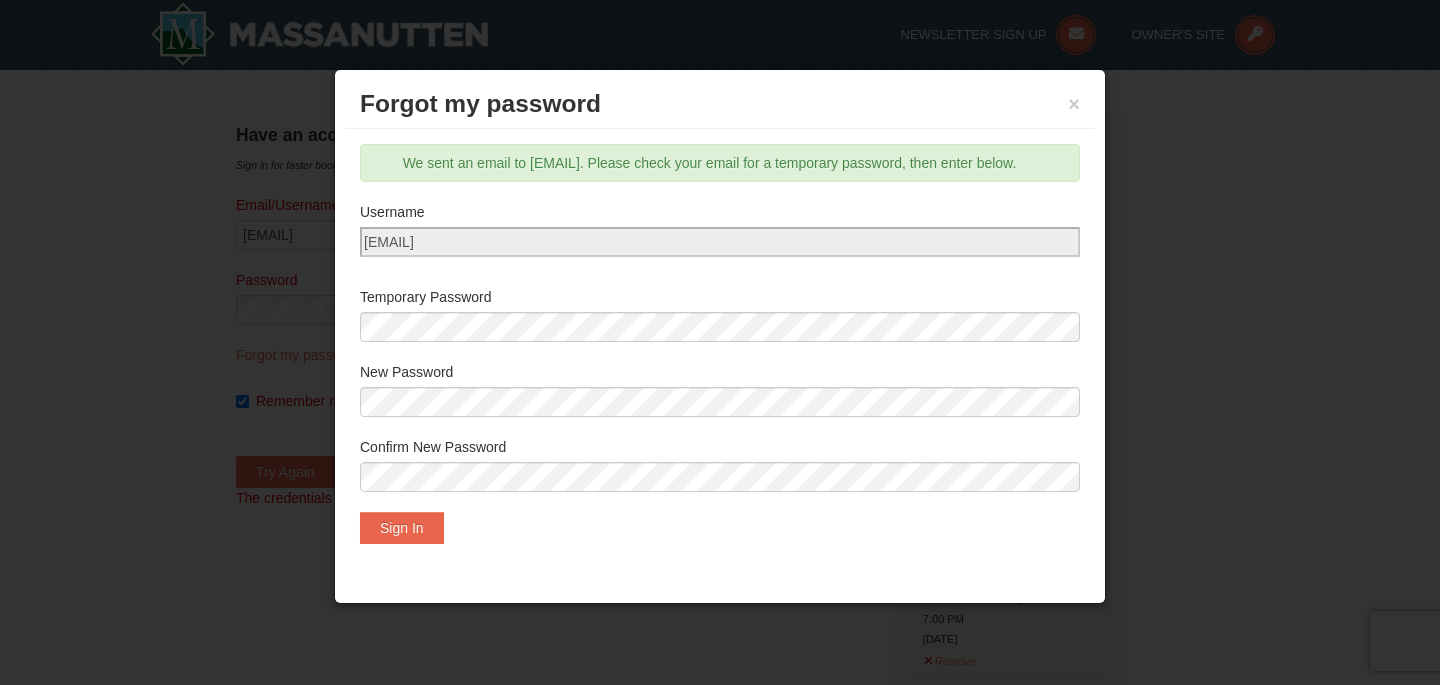 click on "Forgot my password
×
Email/Username*
debbierondeau4@gmail.com
Reset password.
We sent an email to debbierondeau4@gmail.com. Please check your email for a temporary password, then enter below.
Username
Temporary Password
New Password
Confirm New Password
Sign In" at bounding box center [720, 337] 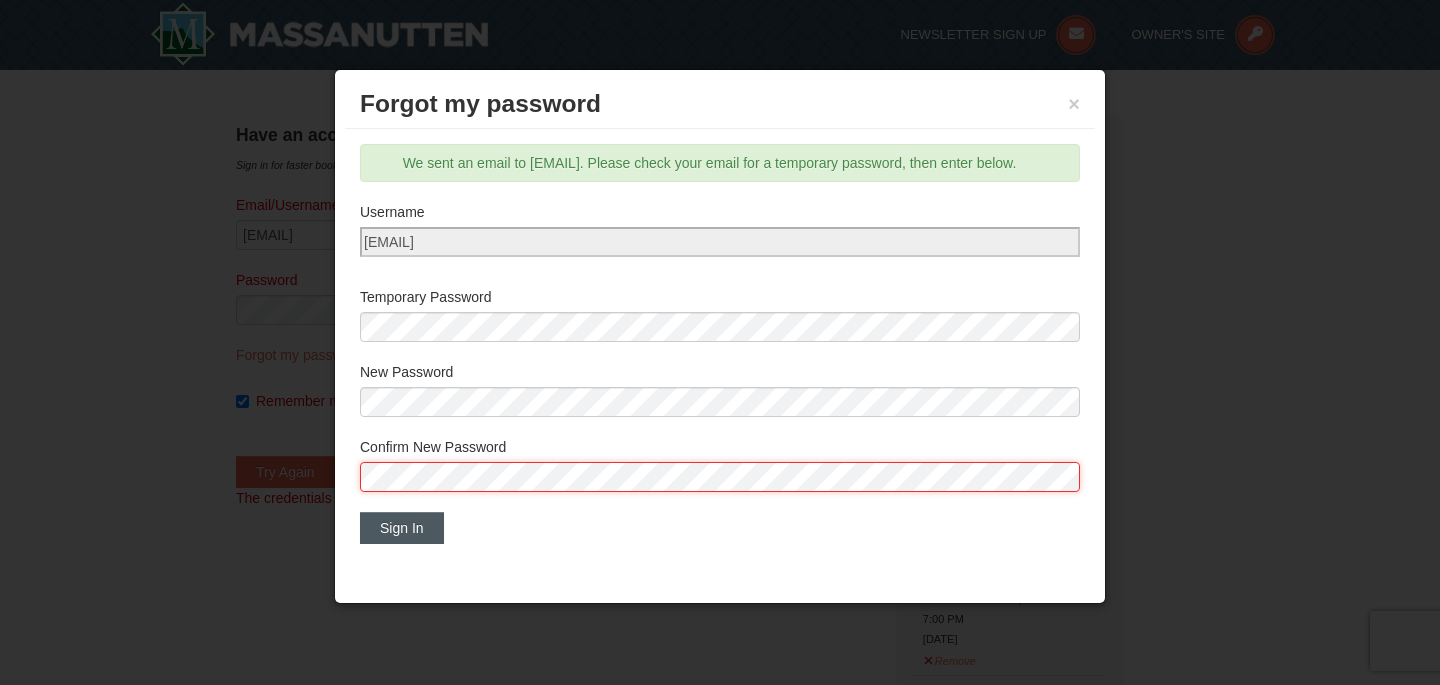 scroll, scrollTop: 35, scrollLeft: 0, axis: vertical 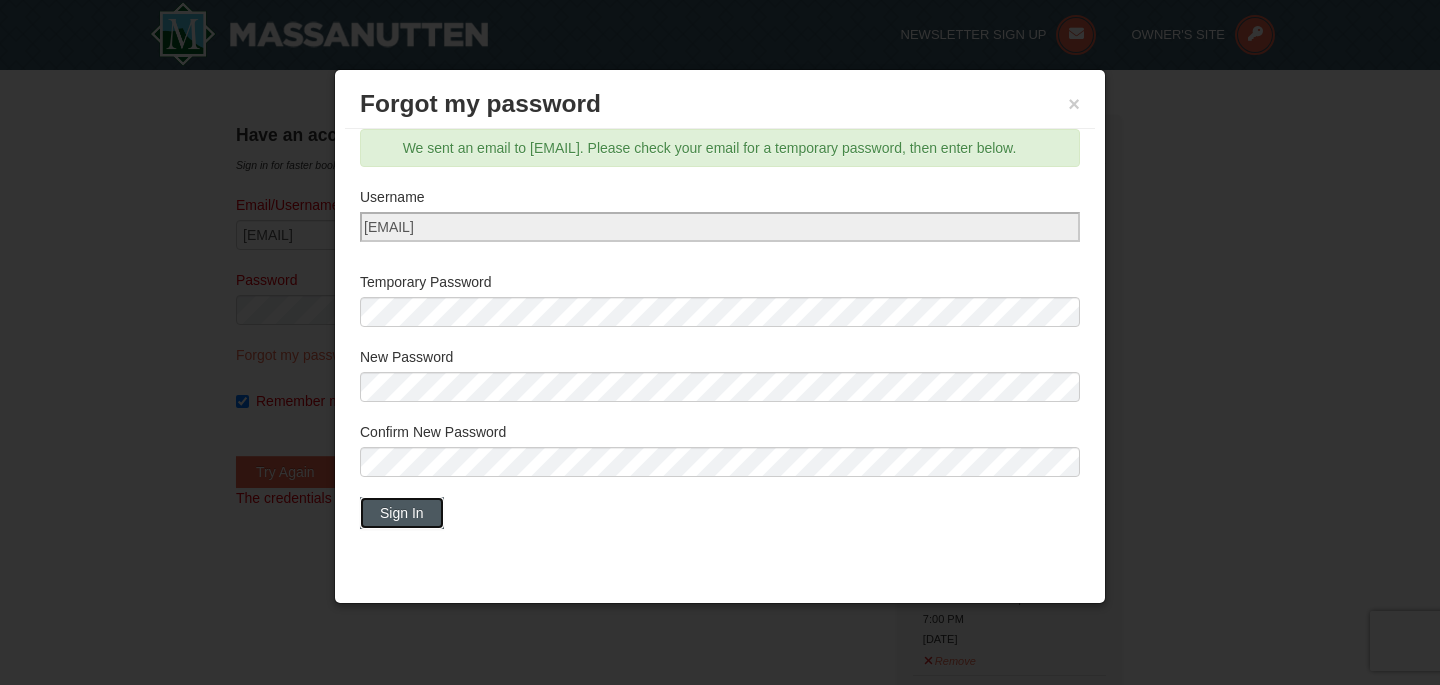 click on "Sign In" at bounding box center [402, 513] 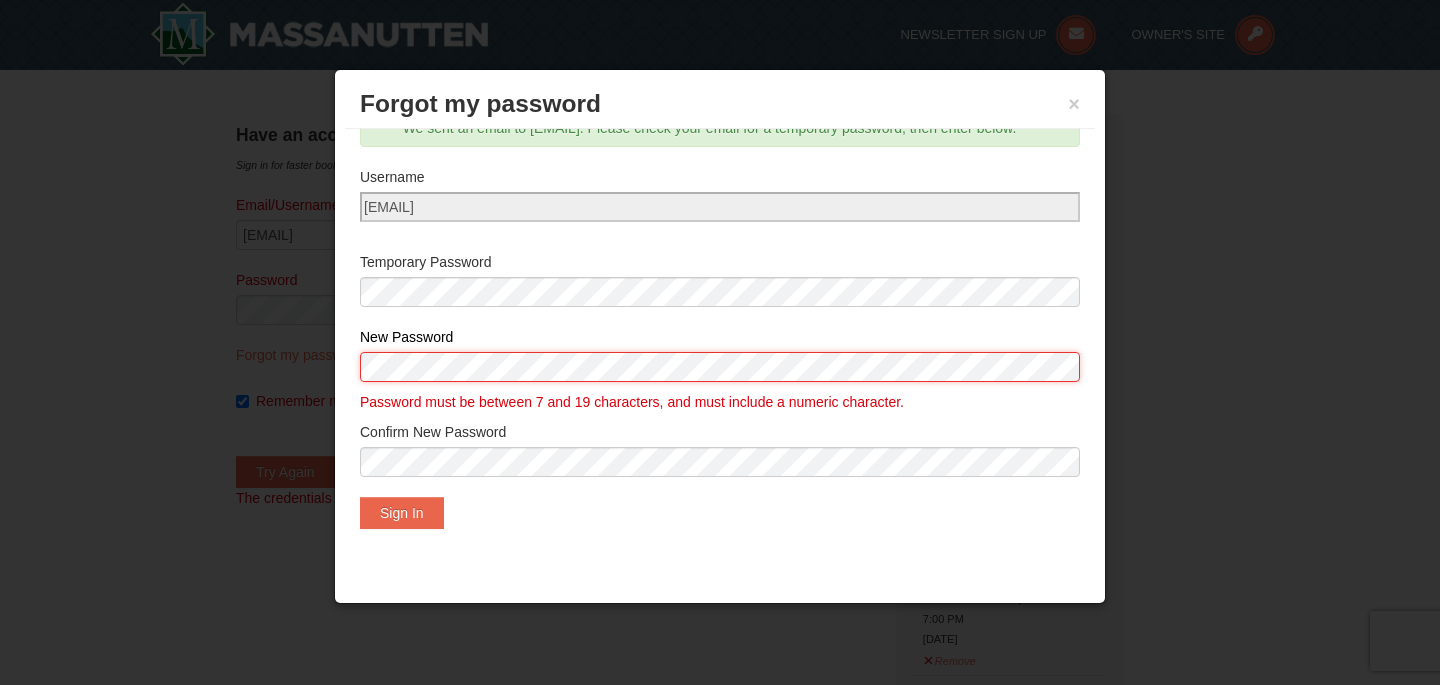 click on "Browser Not Supported
We notice you are using a browser which will not provide the best experience. We recommend using newer versions Chrome, Firefox, and Edge.
Chrome
Firefox
Edge
Safari
Select your preferred browser above to download.
Continue Anyway
Skip to Main Content
Skip to Main Content
Newsletter Sign Up
Owner's Site
×" at bounding box center [720, 1452] 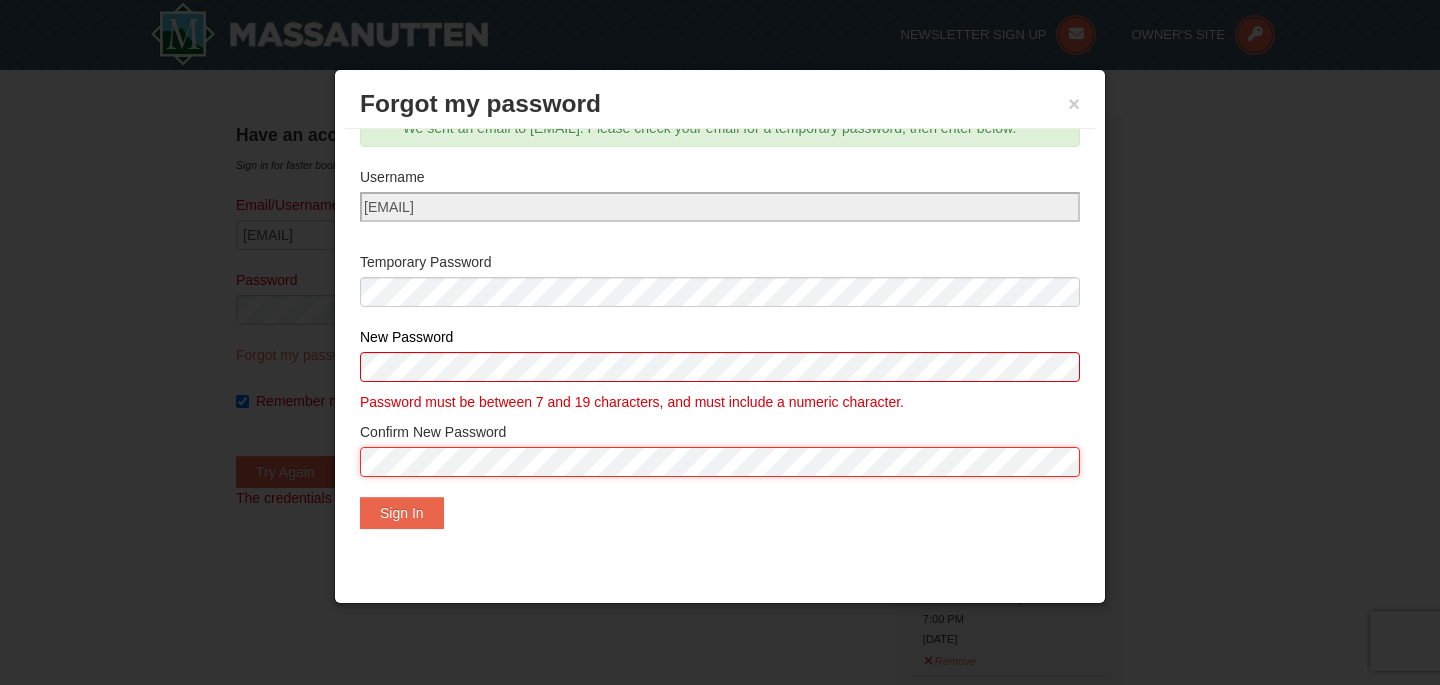 click on "Browser Not Supported
We notice you are using a browser which will not provide the best experience. We recommend using newer versions Chrome, Firefox, and Edge.
Chrome
Firefox
Edge
Safari
Select your preferred browser above to download.
Continue Anyway
Skip to Main Content
Skip to Main Content
Newsletter Sign Up
Owner's Site
×" at bounding box center [720, 1452] 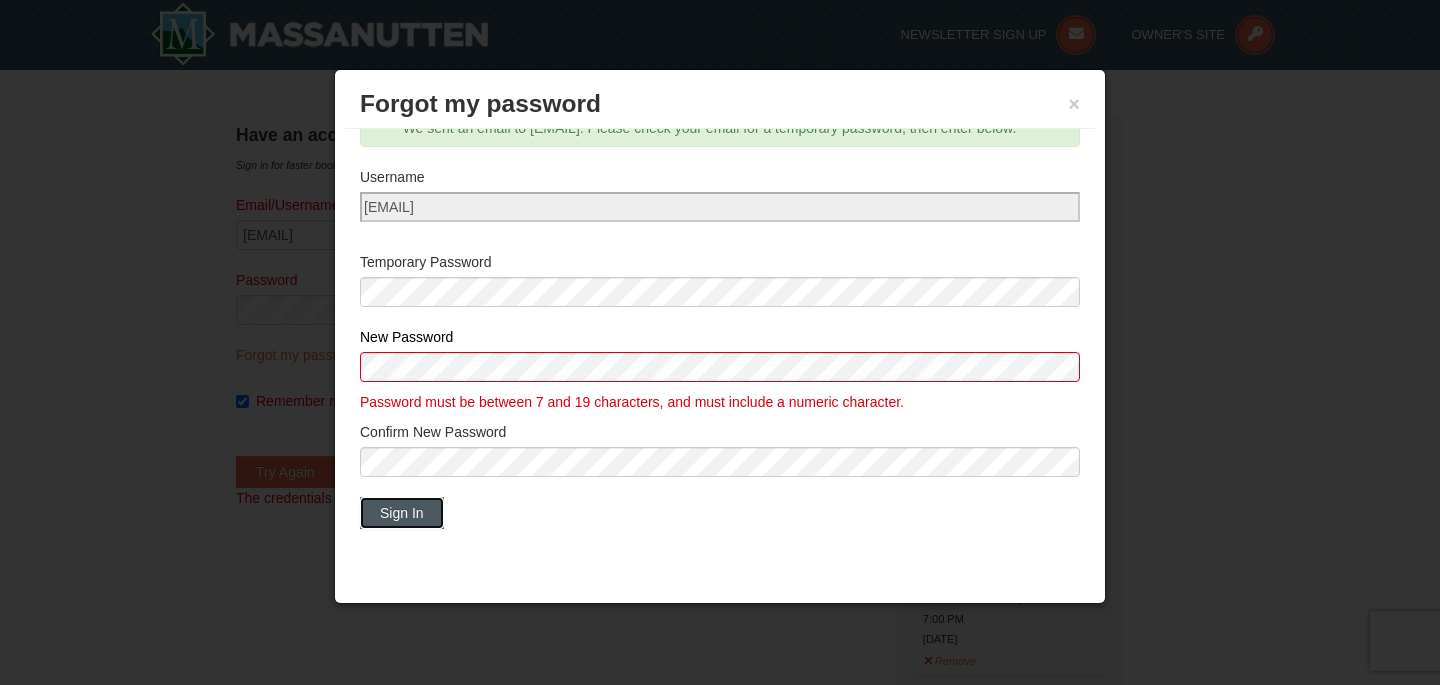 click on "Sign In" at bounding box center [402, 513] 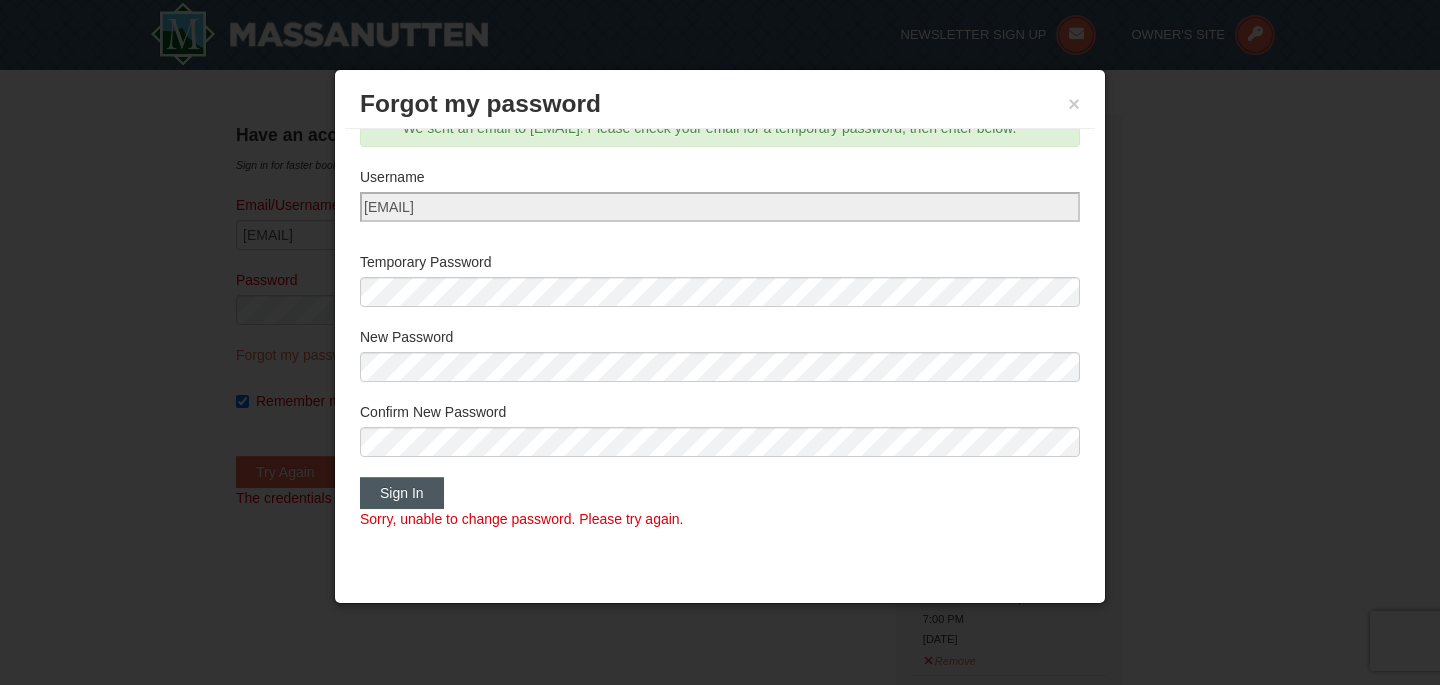 scroll, scrollTop: 55, scrollLeft: 0, axis: vertical 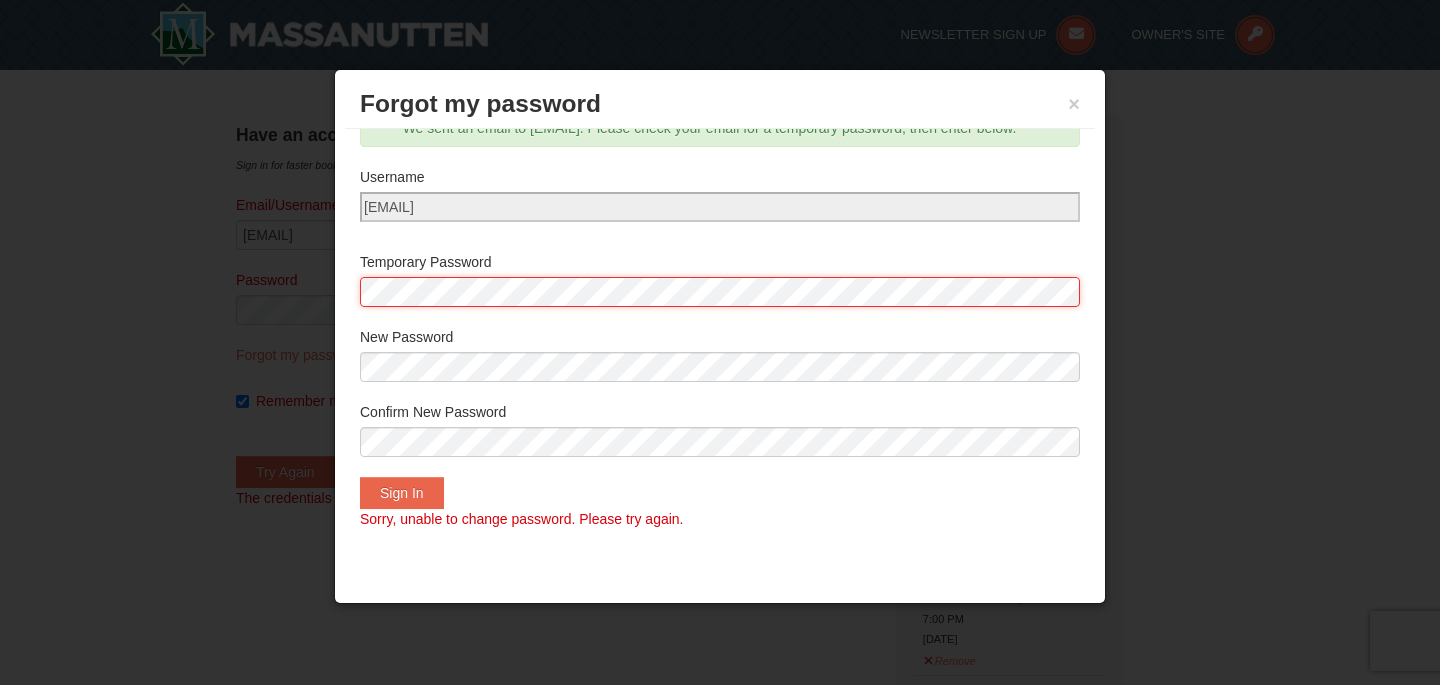 click on "Browser Not Supported
We notice you are using a browser which will not provide the best experience. We recommend using newer versions Chrome, Firefox, and Edge.
Chrome
Firefox
Edge
Safari
Select your preferred browser above to download.
Continue Anyway
Skip to Main Content
Skip to Main Content
Newsletter Sign Up
Owner's Site
×" at bounding box center [720, 1452] 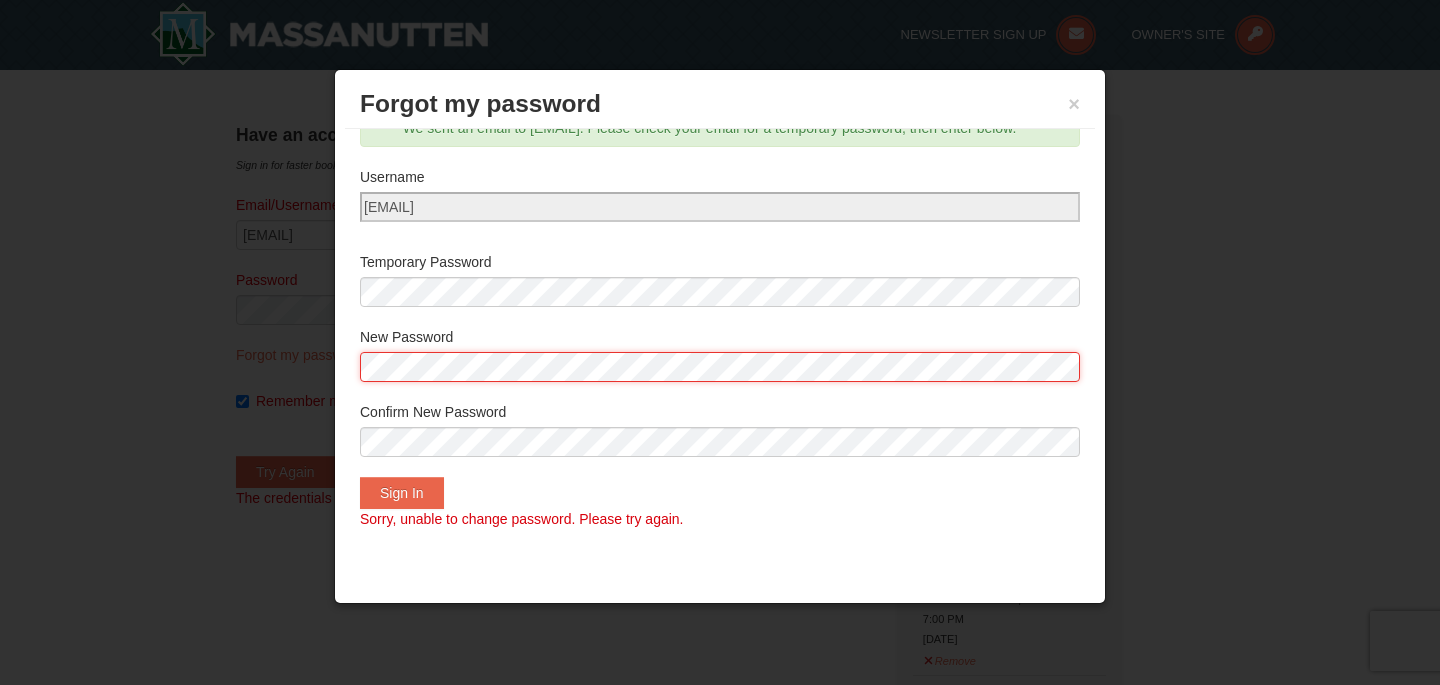 click on "Browser Not Supported
We notice you are using a browser which will not provide the best experience. We recommend using newer versions Chrome, Firefox, and Edge.
Chrome
Firefox
Edge
Safari
Select your preferred browser above to download.
Continue Anyway
Skip to Main Content
Skip to Main Content
Newsletter Sign Up
Owner's Site
×" at bounding box center [720, 1452] 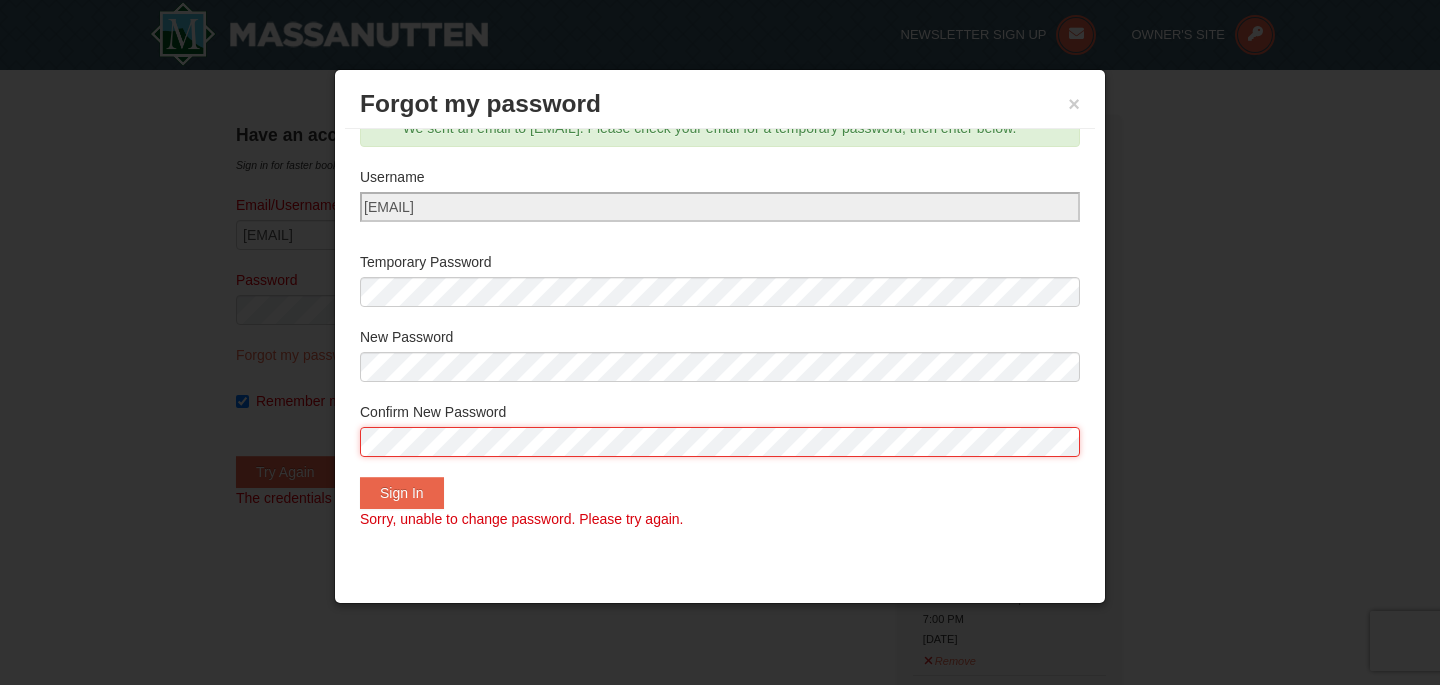 click on "Browser Not Supported
We notice you are using a browser which will not provide the best experience. We recommend using newer versions Chrome, Firefox, and Edge.
Chrome
Firefox
Edge
Safari
Select your preferred browser above to download.
Continue Anyway
Skip to Main Content
Skip to Main Content
Newsletter Sign Up
Owner's Site
×" at bounding box center (720, 1452) 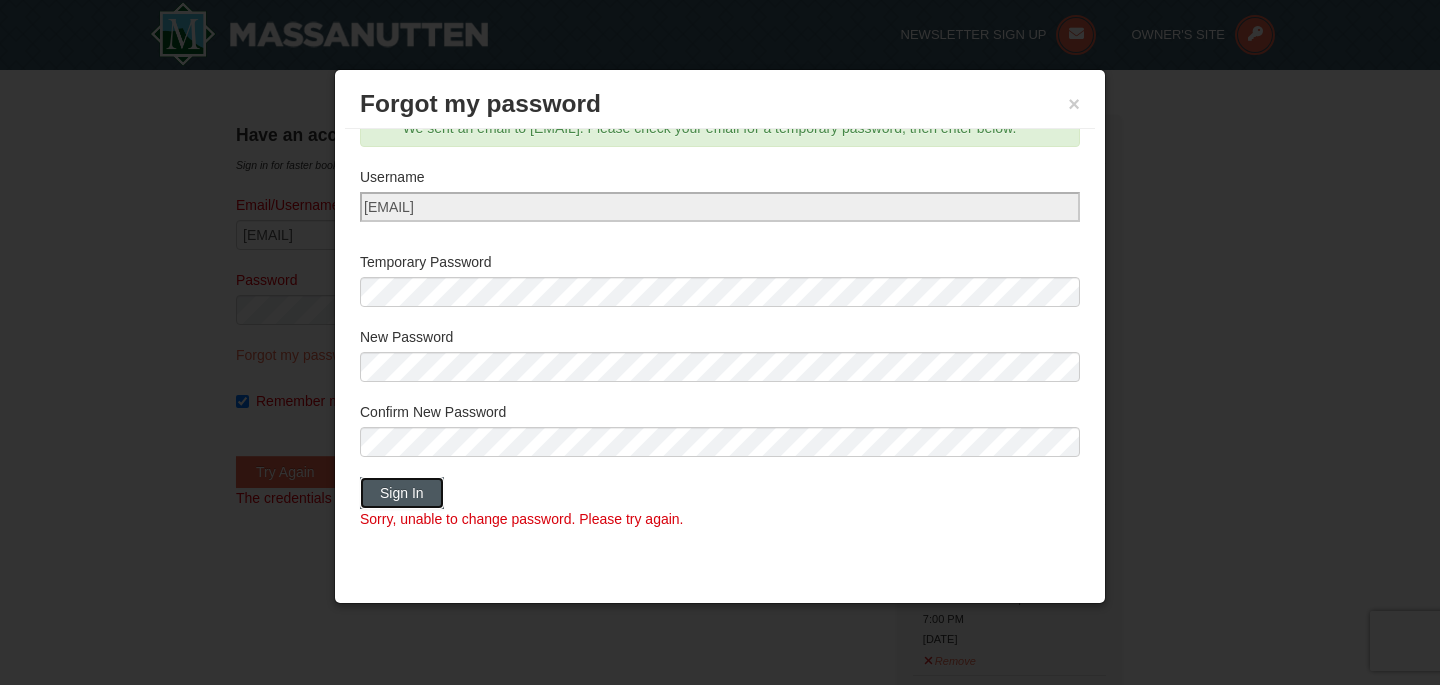 click on "Sign In" at bounding box center [402, 493] 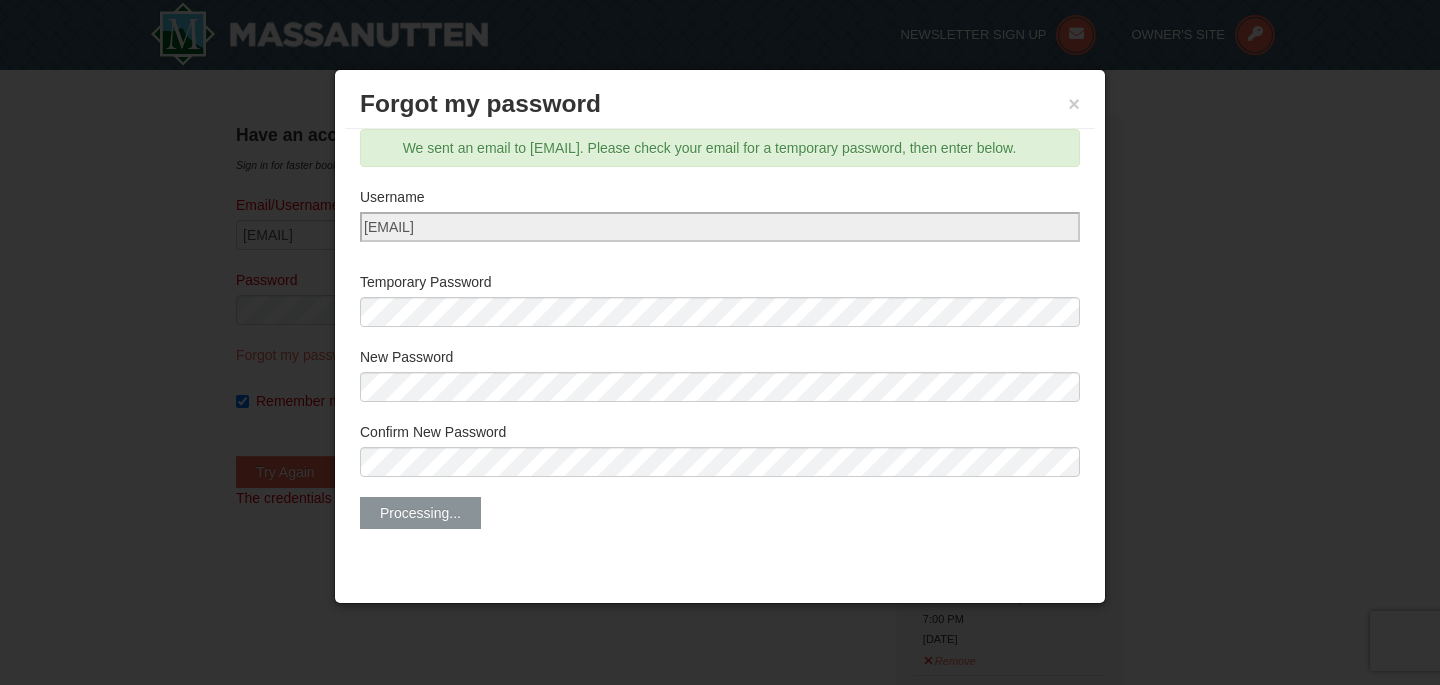 scroll, scrollTop: 0, scrollLeft: 0, axis: both 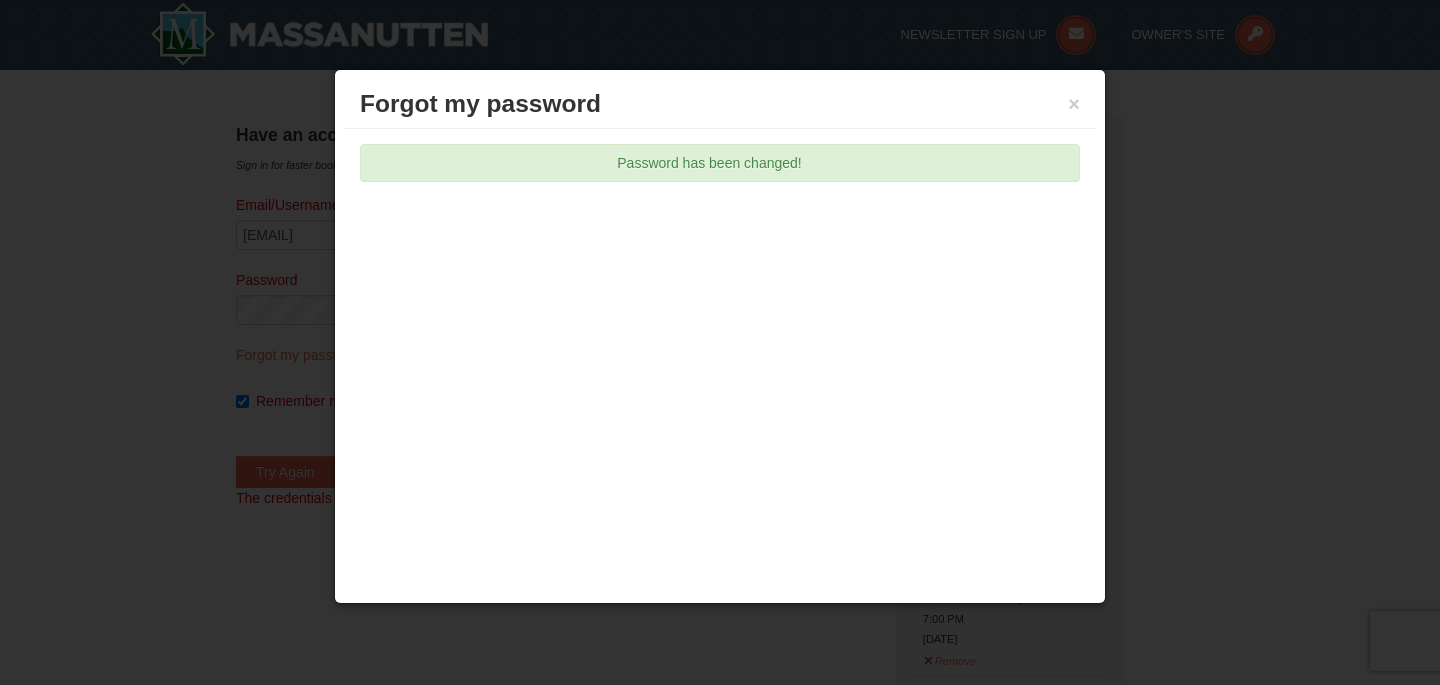 click on "Password has been changed!" at bounding box center (720, 163) 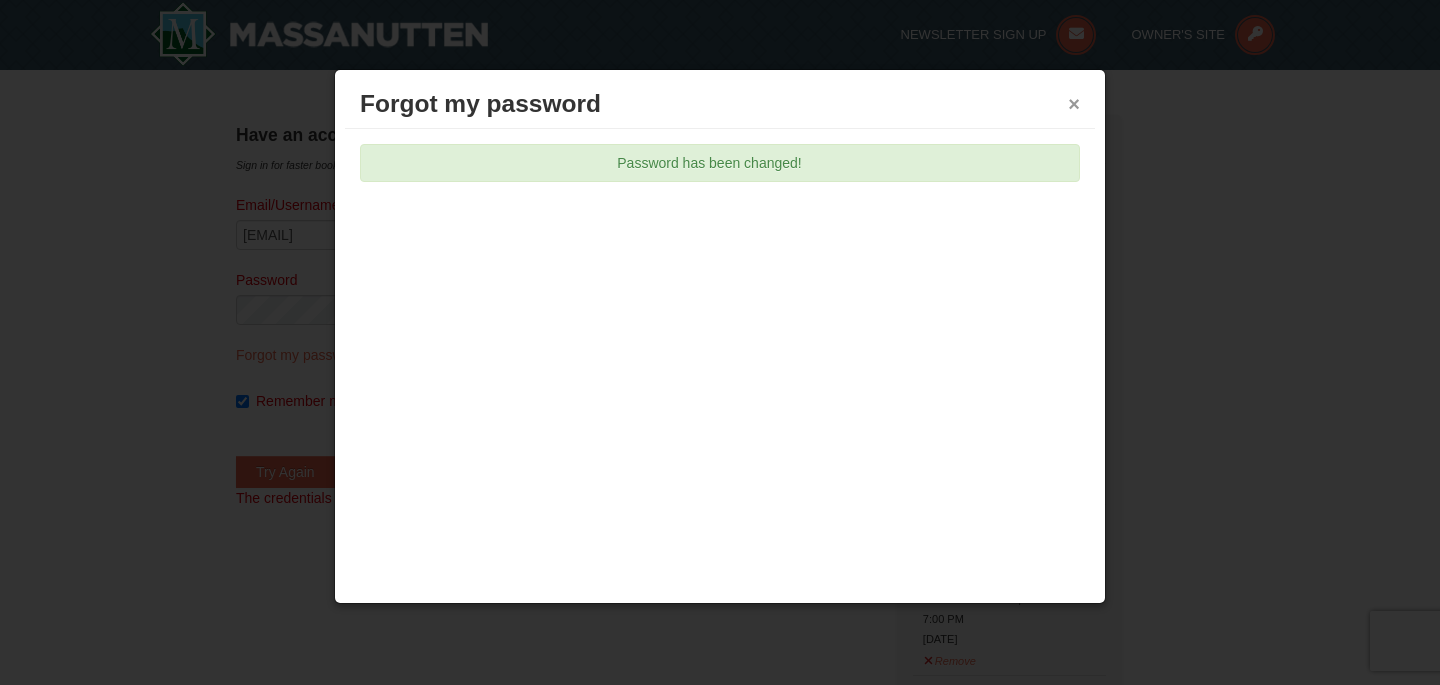 click on "×" at bounding box center [1074, 104] 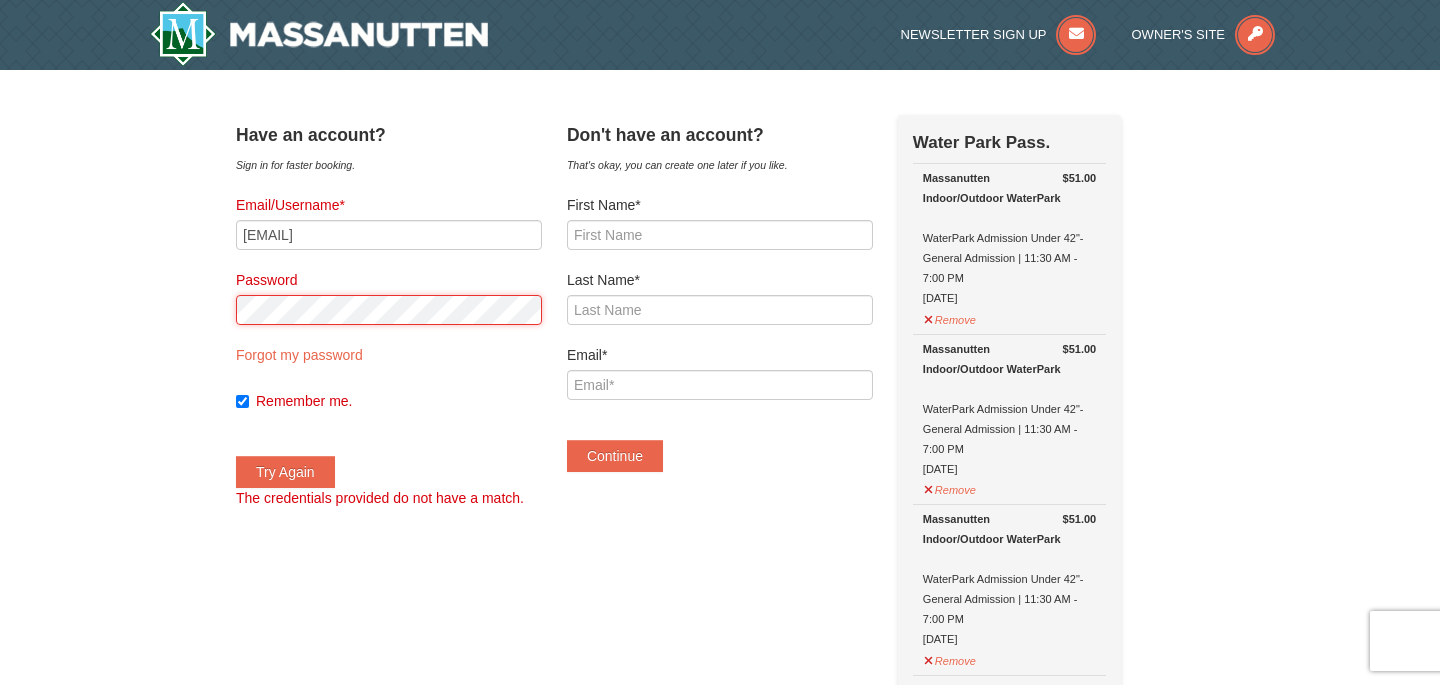 click on "Have an account?
Sign in for faster booking.
Email/Username*
debbierondeau4@gmail.com
Password
Forgot my password
Remember me.
Try Again" at bounding box center [720, 1237] 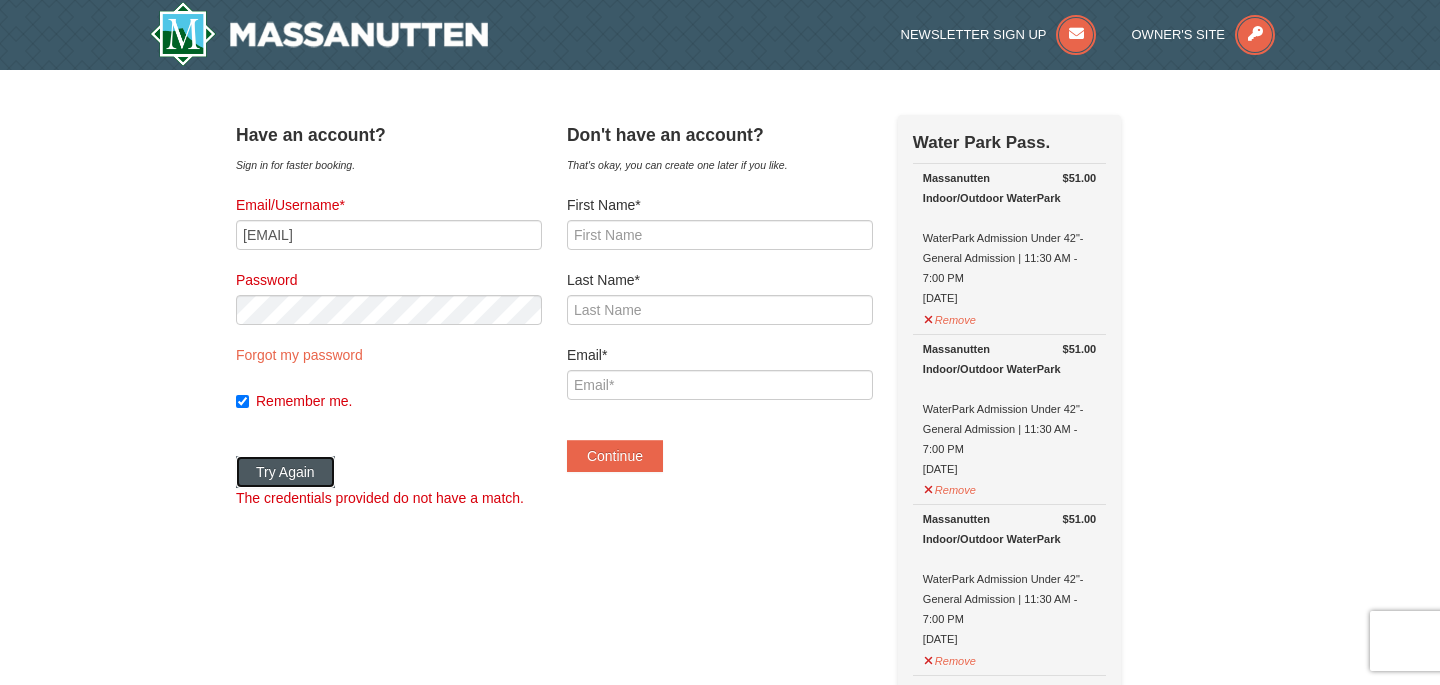 click on "Try Again" at bounding box center [285, 472] 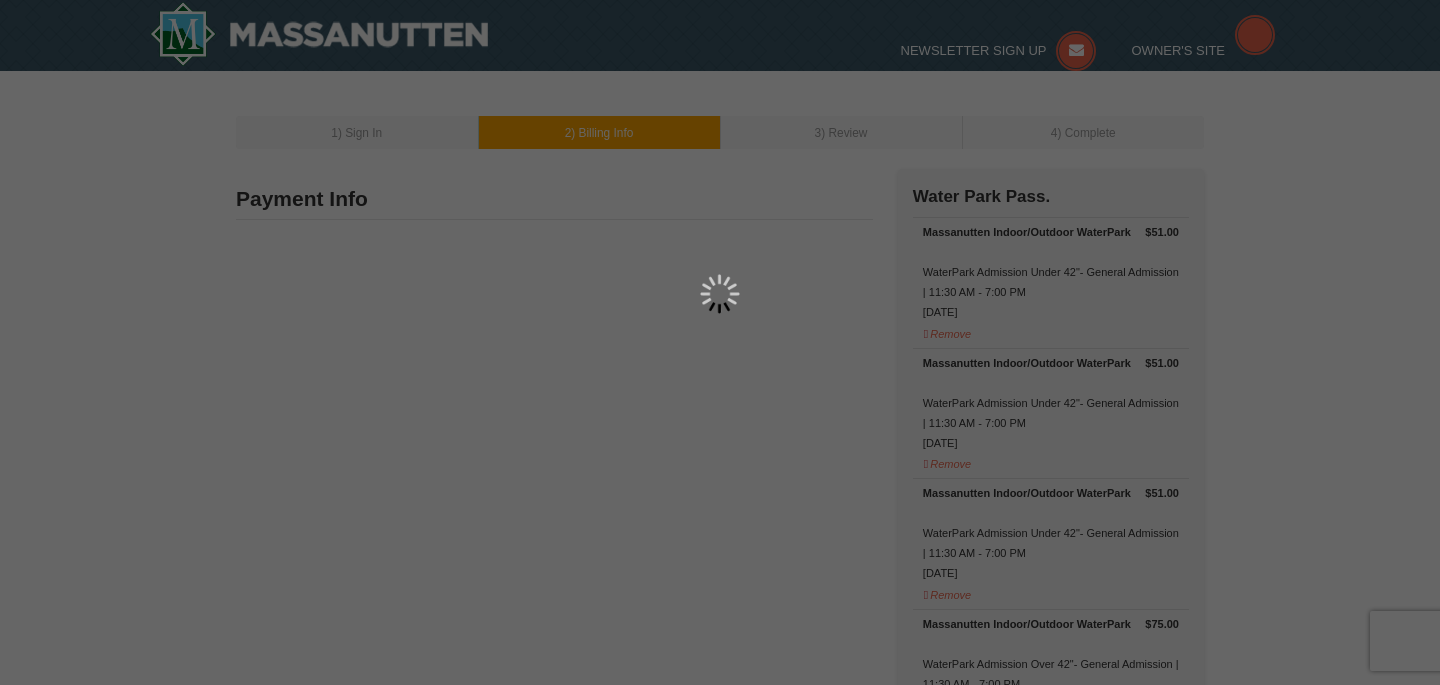 scroll, scrollTop: 0, scrollLeft: 0, axis: both 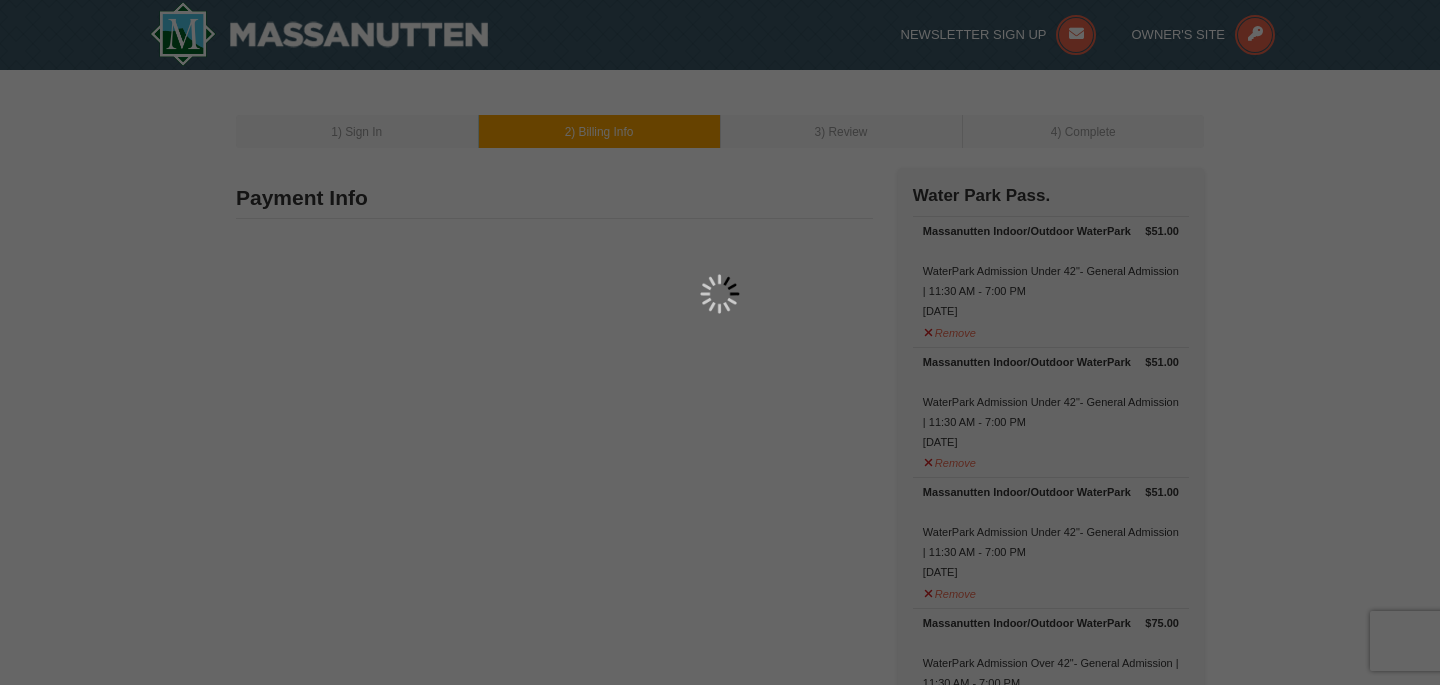 type on "[NUMBER] [STREET]" 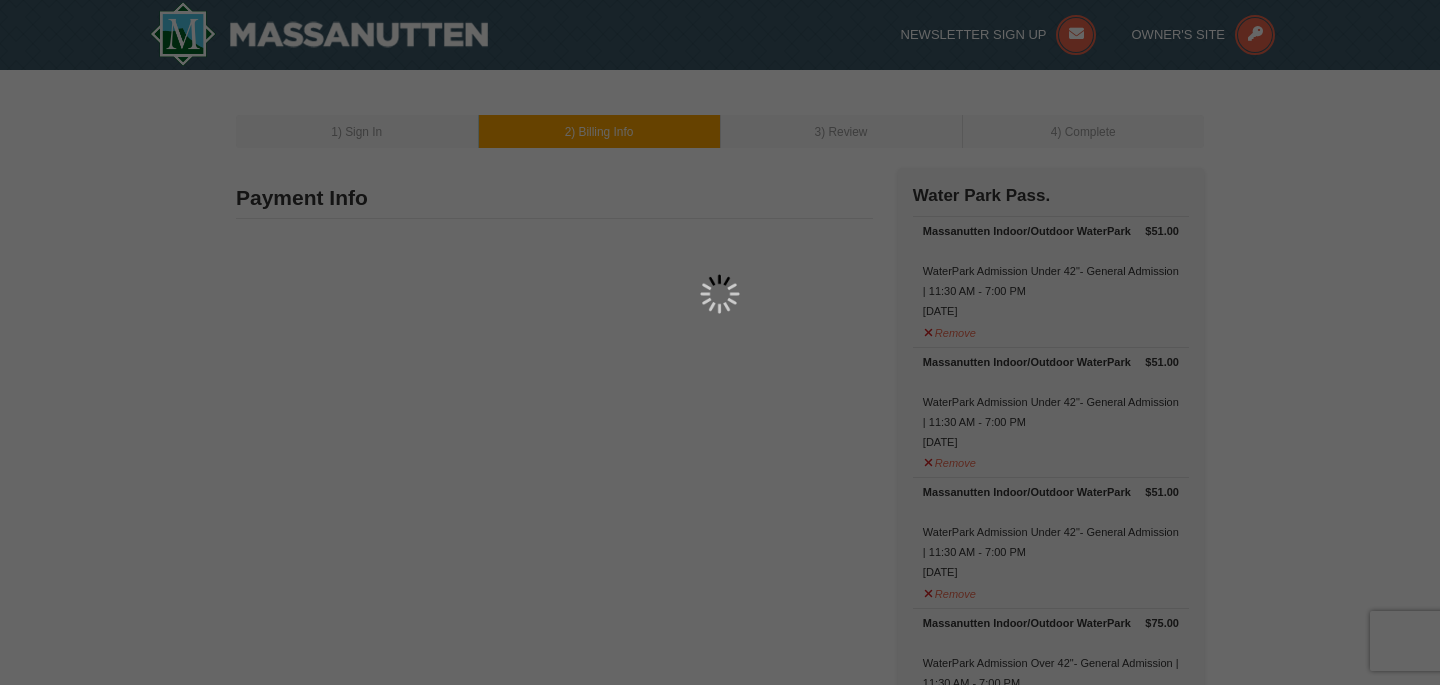 type on "[CITY]" 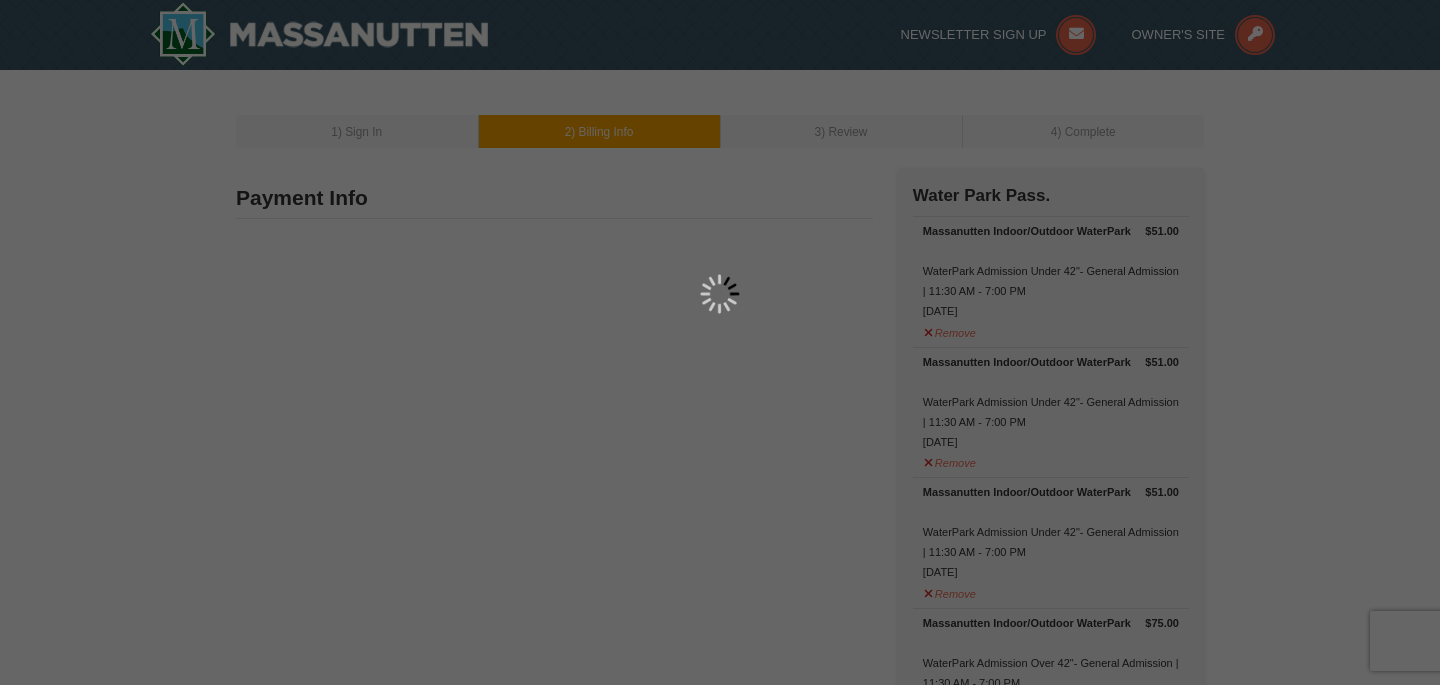 type on "[POSTAL_CODE]" 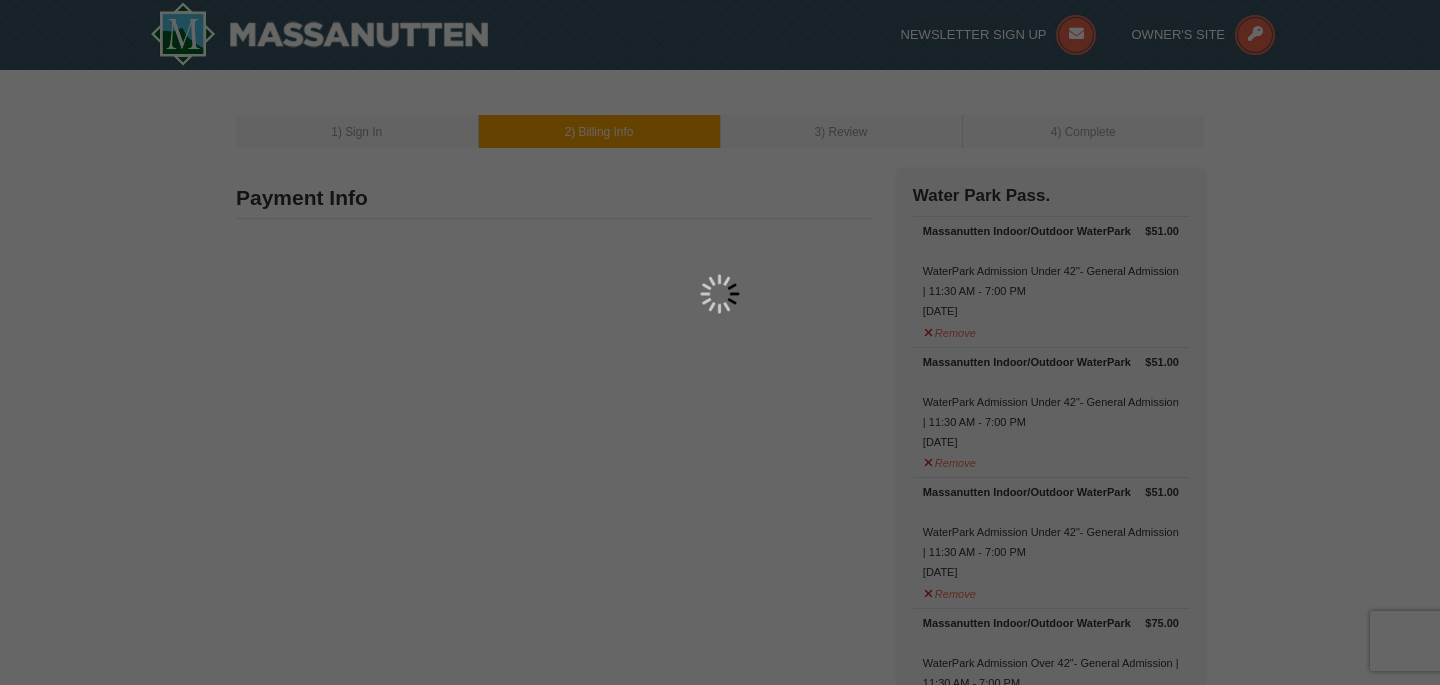 type on "434" 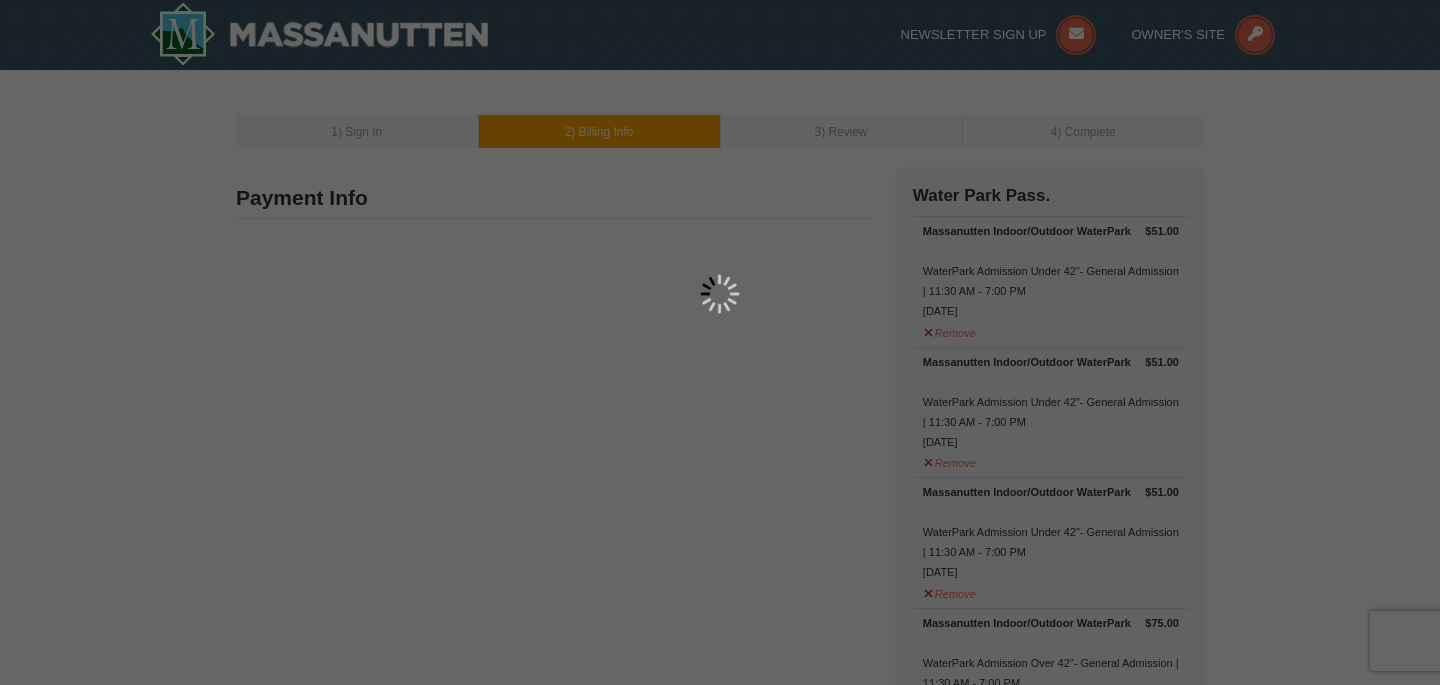 type on "466" 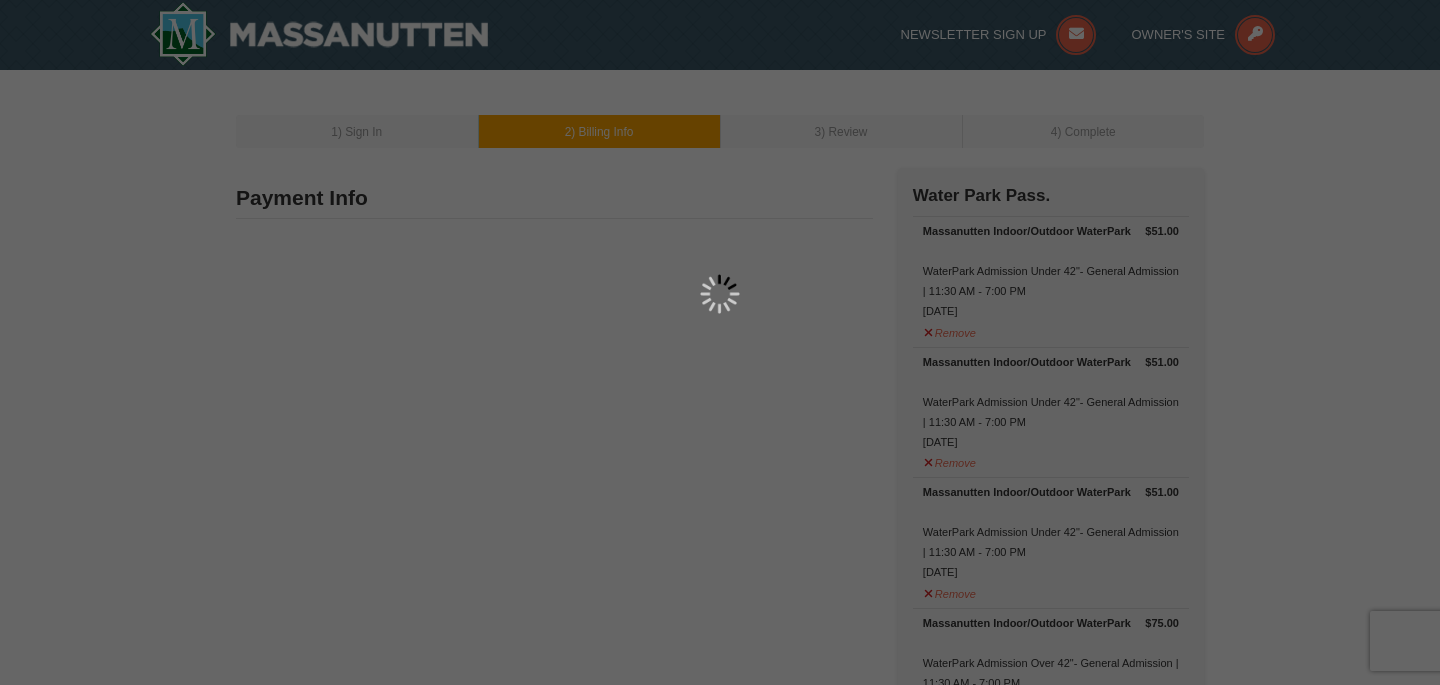 type on "4819" 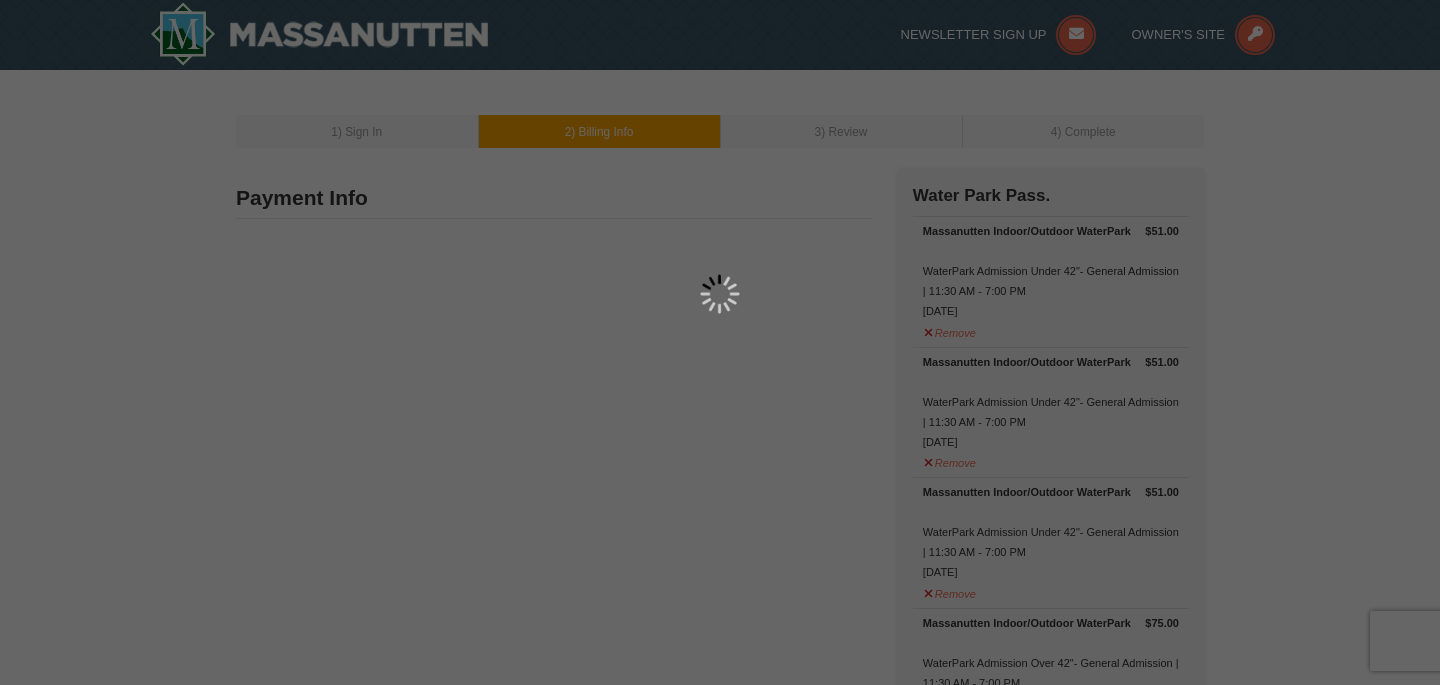 type on "[EMAIL]" 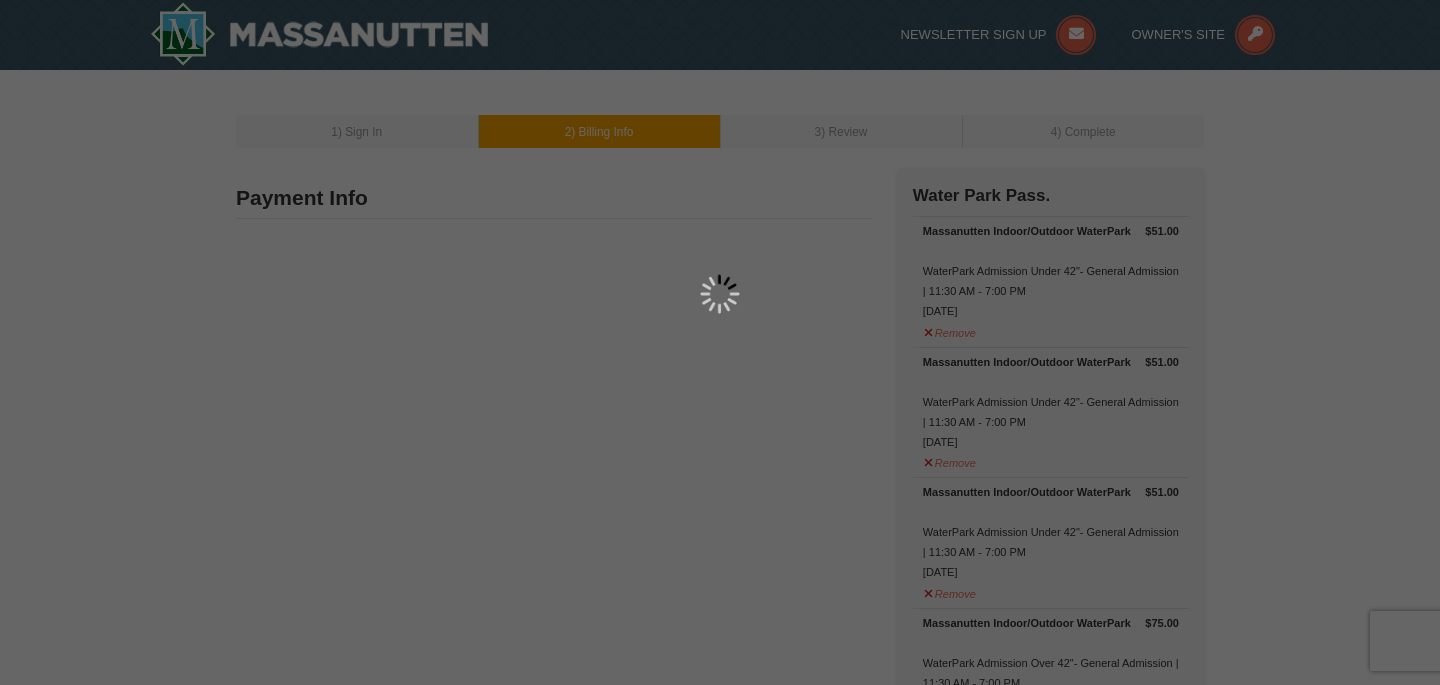 select on "VA" 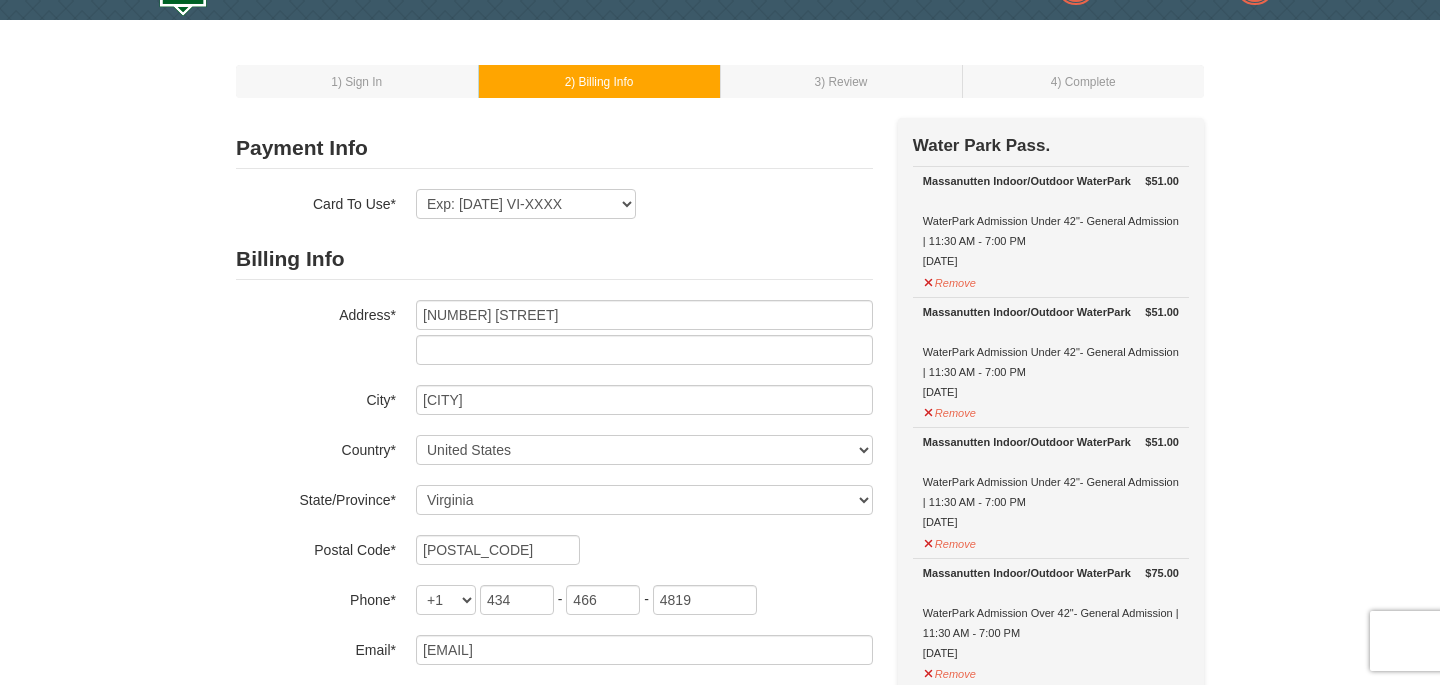 scroll, scrollTop: 0, scrollLeft: 0, axis: both 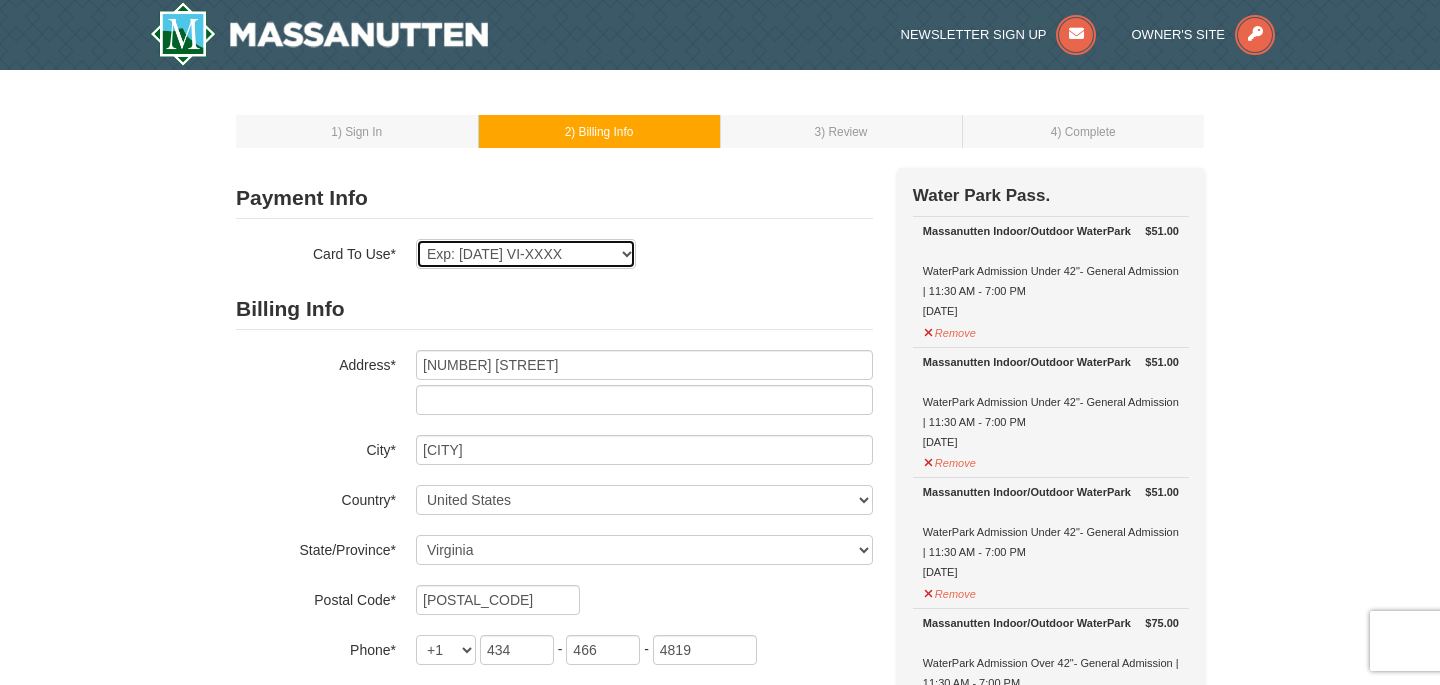 click on "Exp: [DATE] VI-XXXX Exp: [DATE] VI-XXXX New Card" at bounding box center [526, 254] 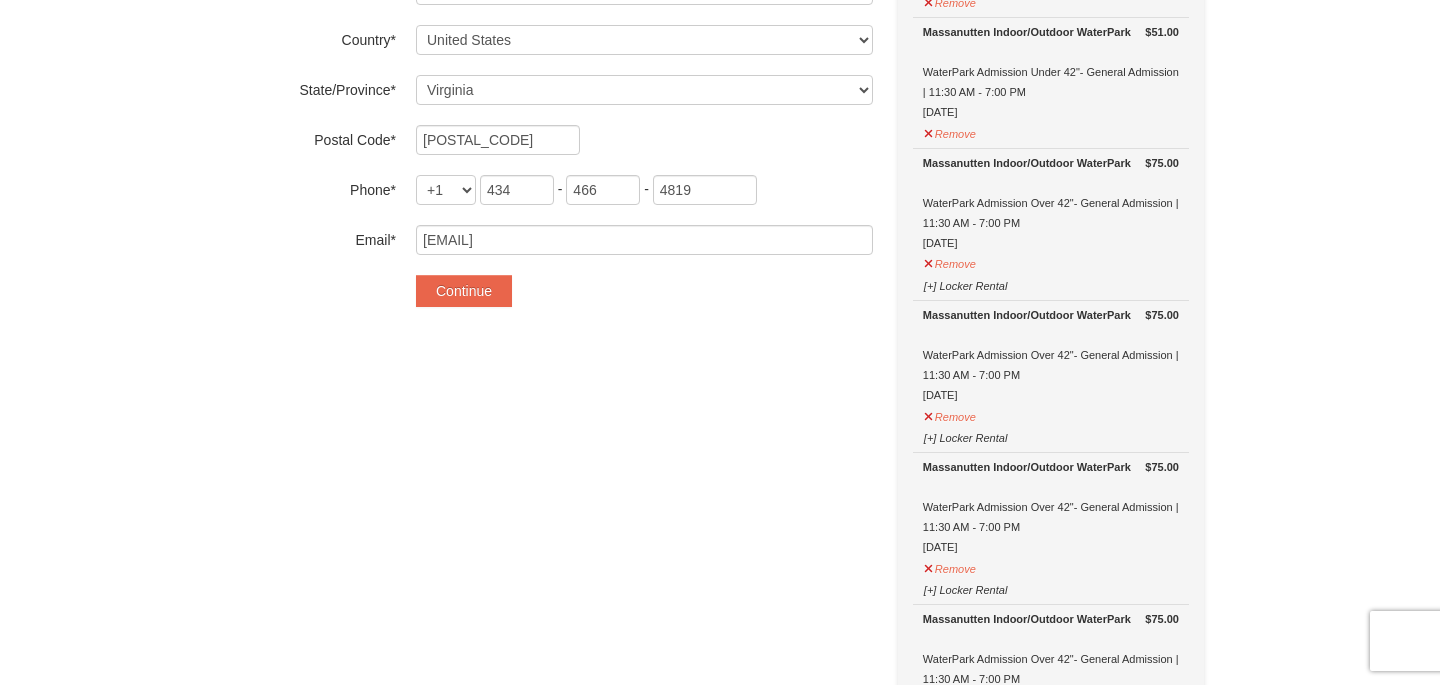 scroll, scrollTop: 437, scrollLeft: 0, axis: vertical 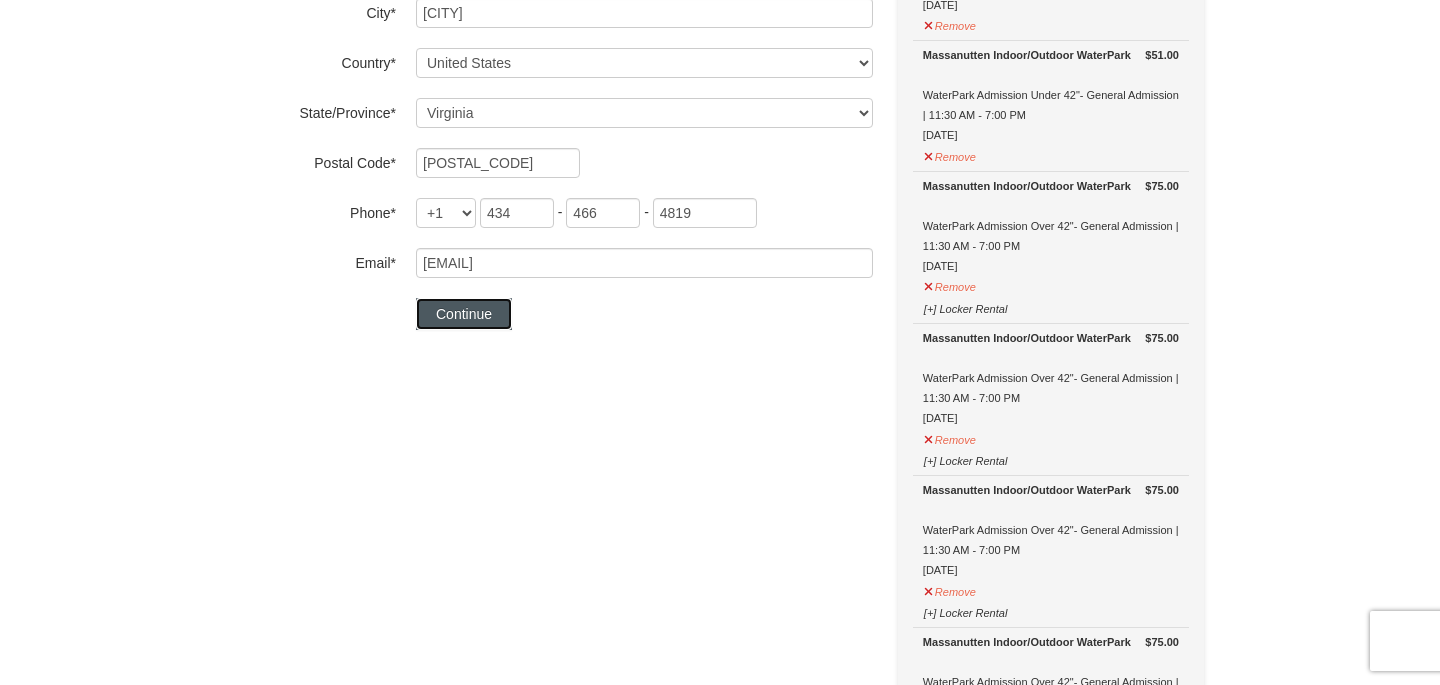 click on "Continue" at bounding box center (464, 314) 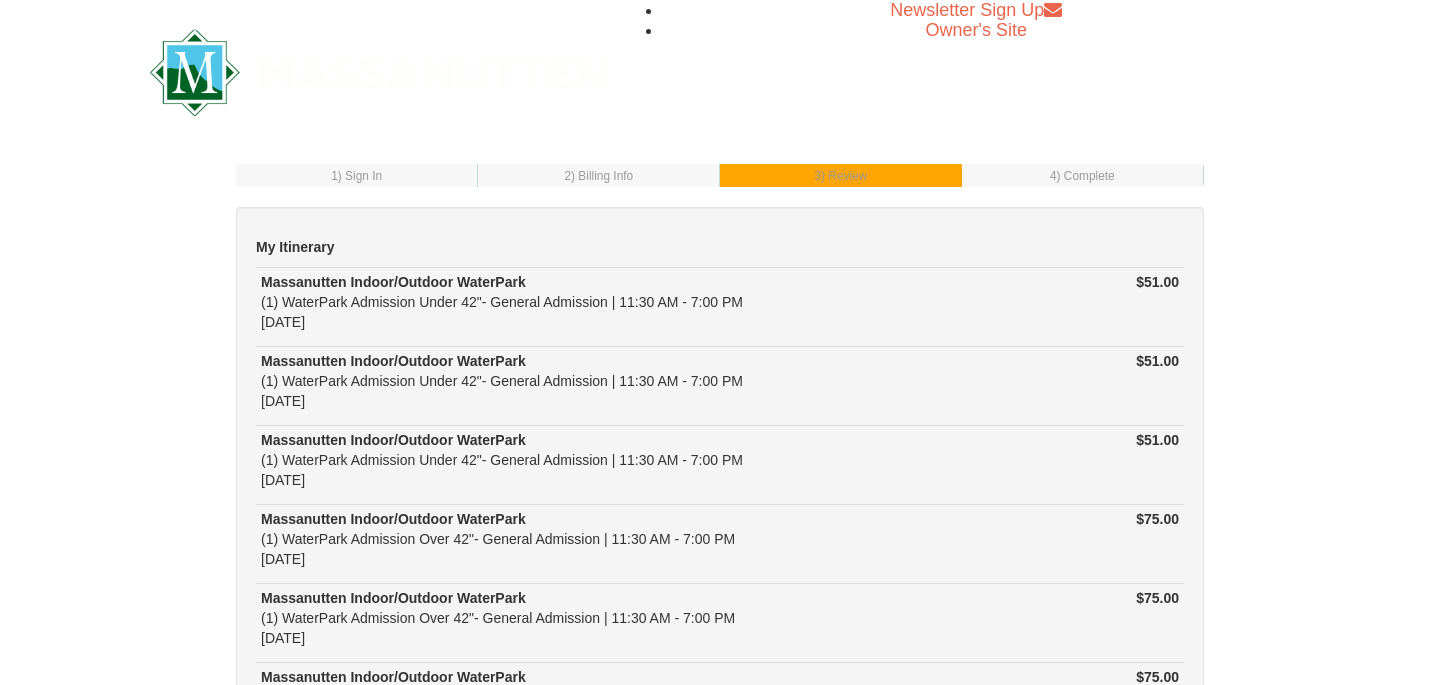 scroll, scrollTop: 0, scrollLeft: 0, axis: both 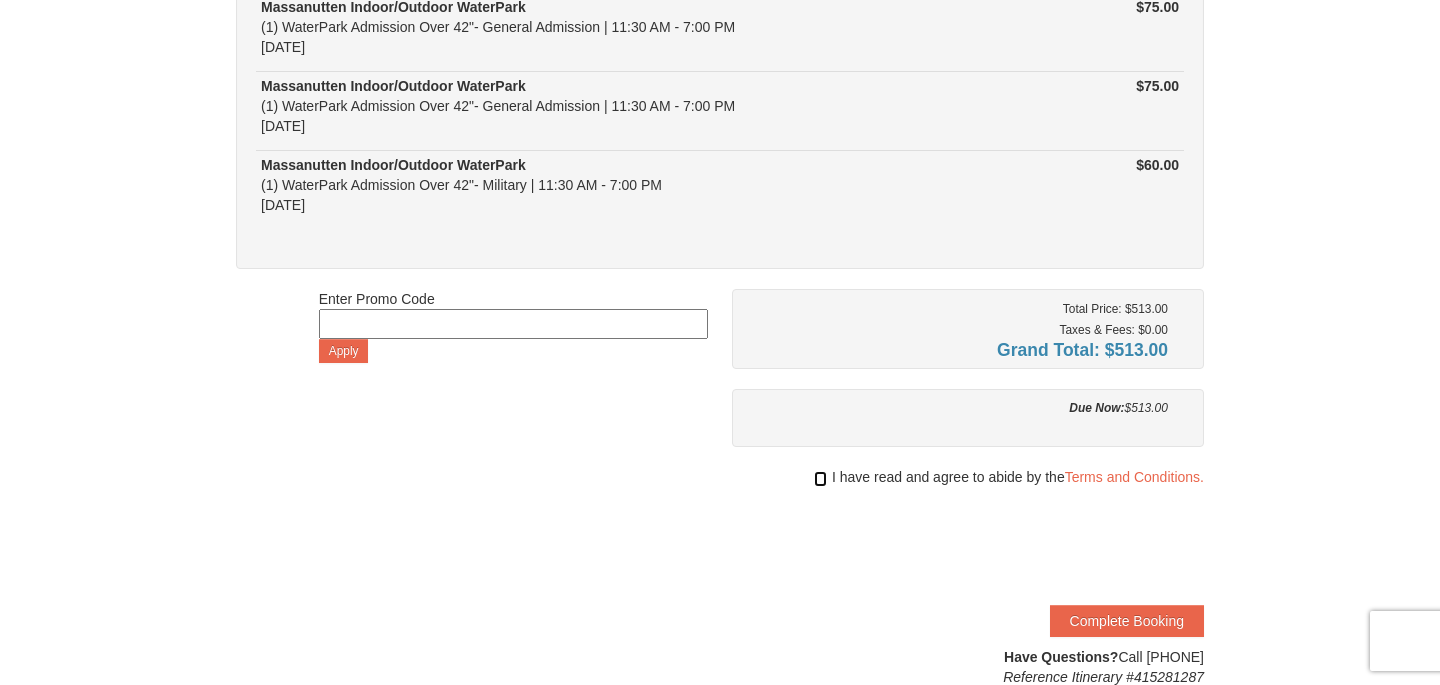 click at bounding box center (820, 479) 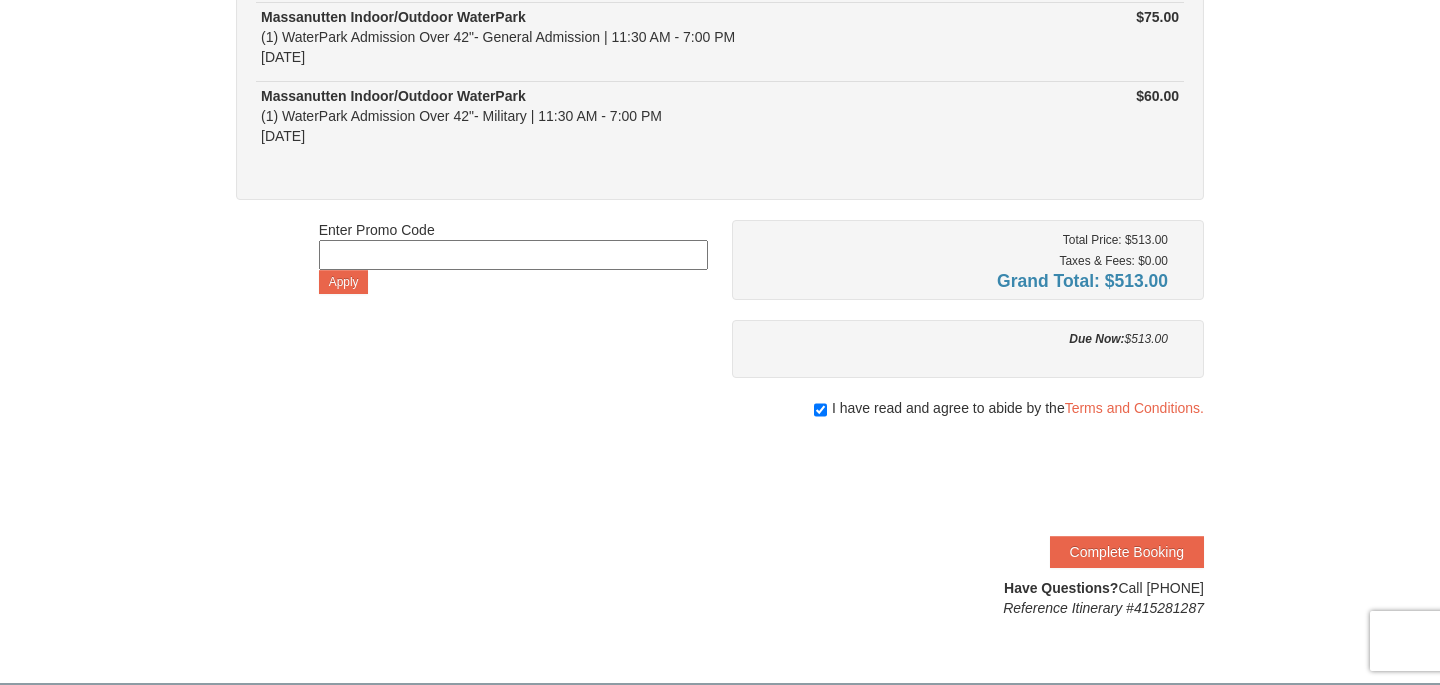 scroll, scrollTop: 702, scrollLeft: 0, axis: vertical 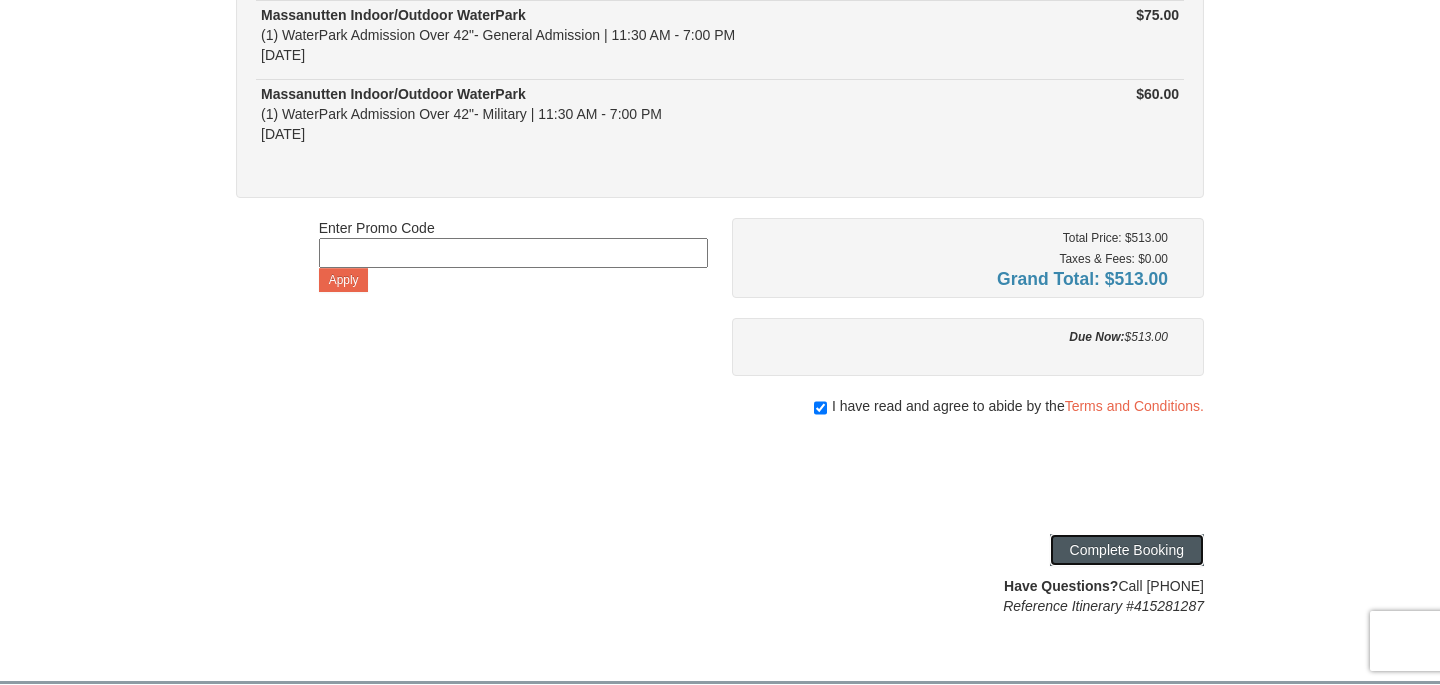 click on "Complete Booking" at bounding box center (1127, 550) 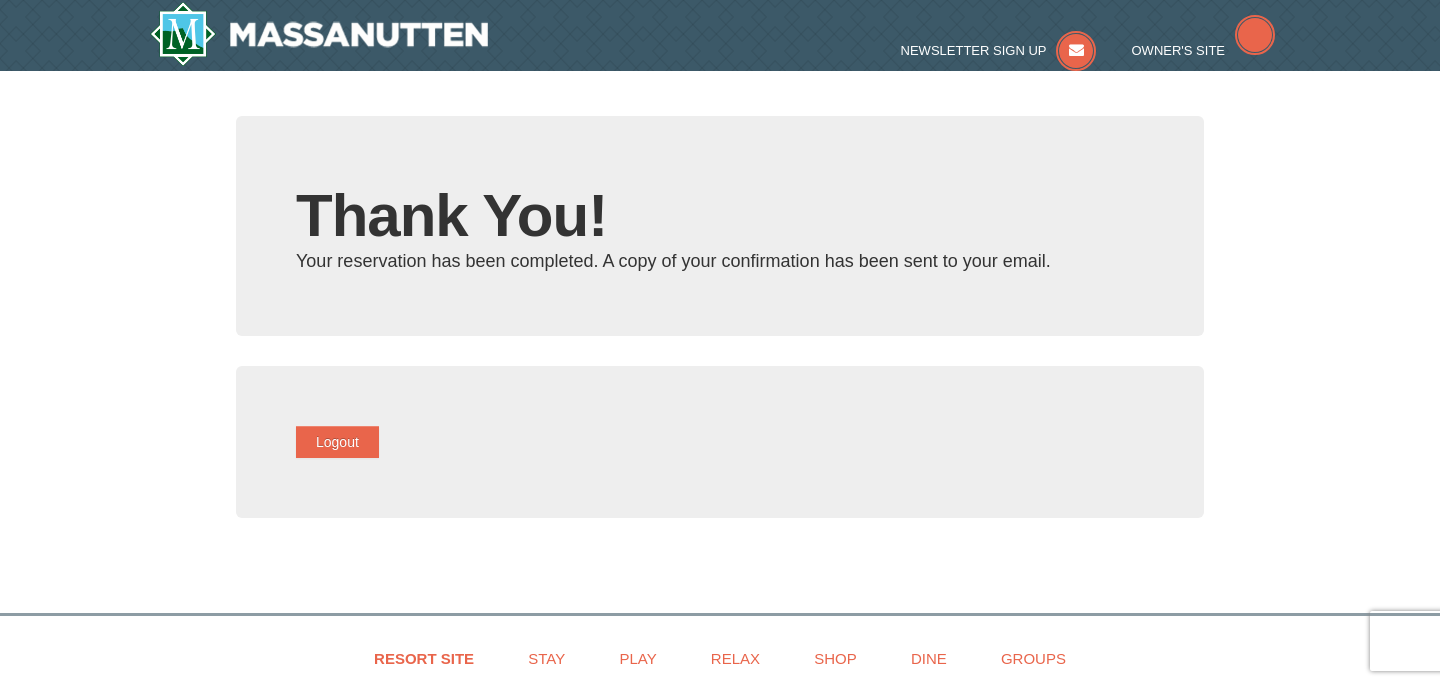scroll, scrollTop: 0, scrollLeft: 0, axis: both 